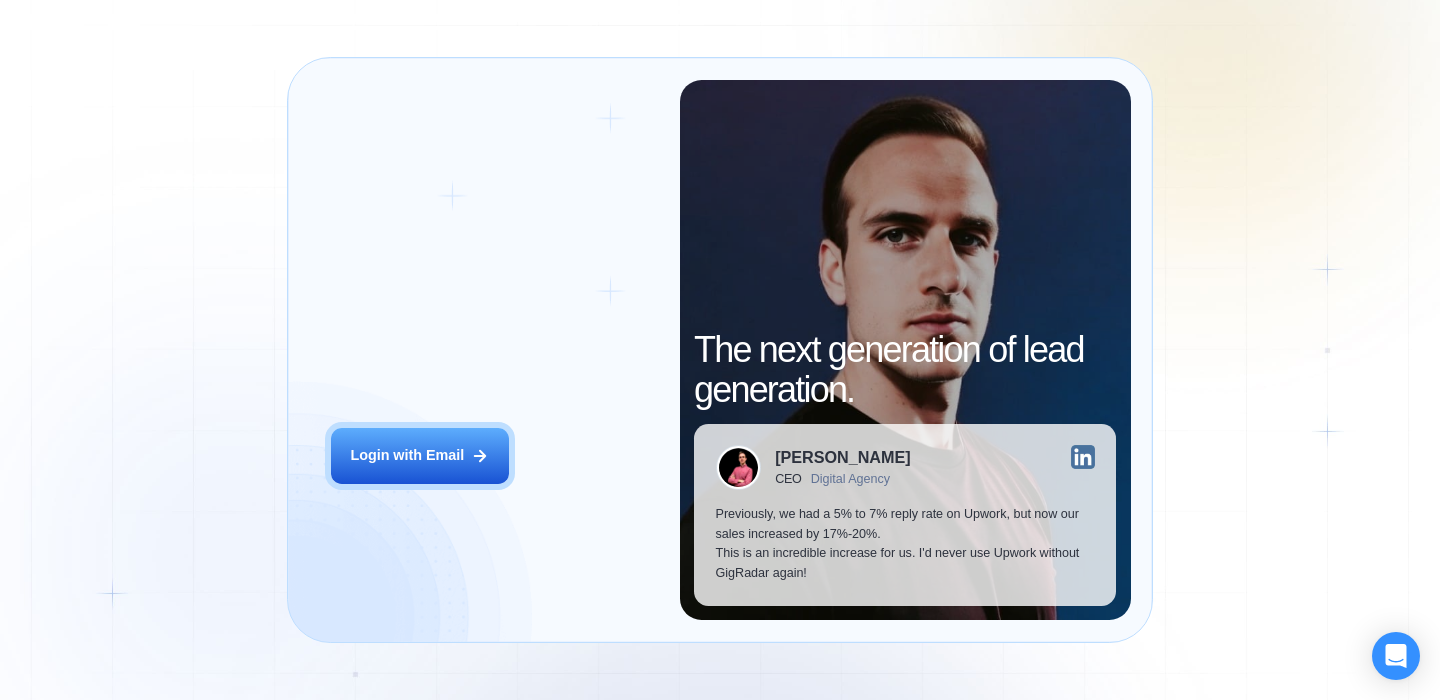 scroll, scrollTop: 0, scrollLeft: 0, axis: both 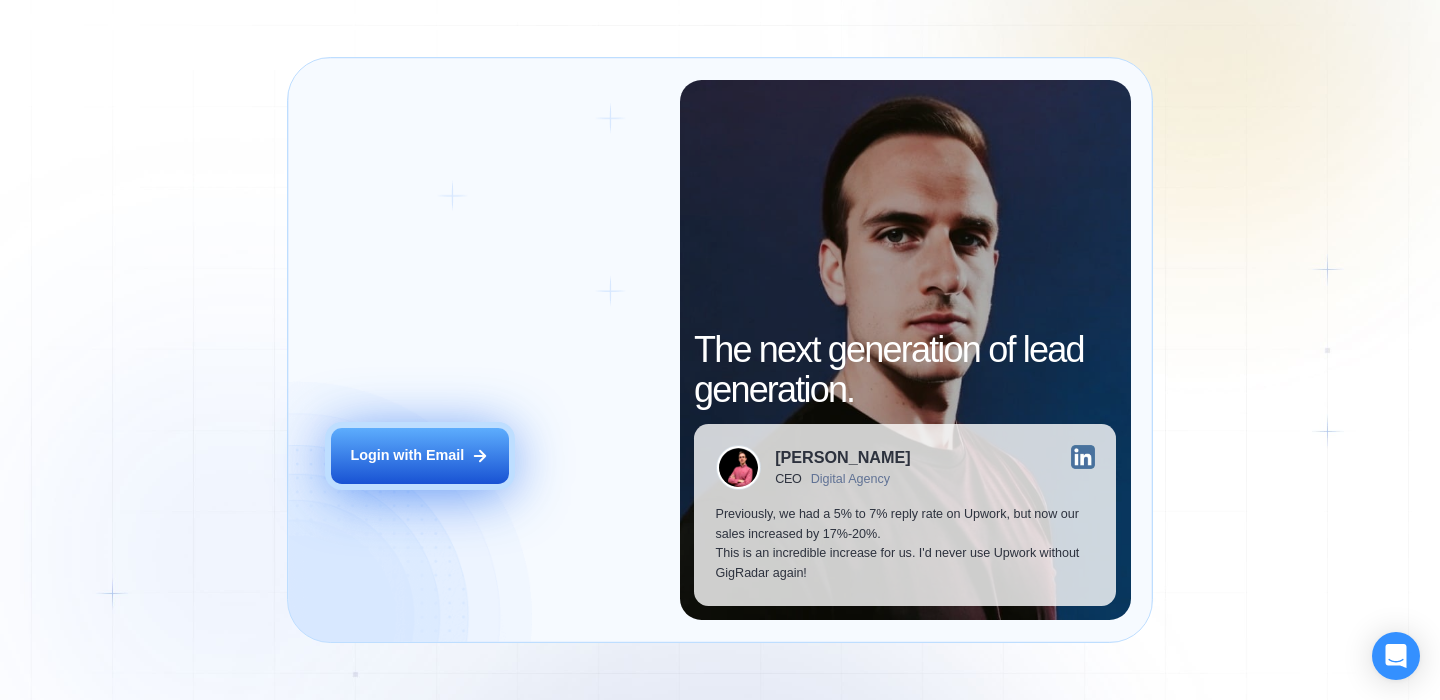 click on "Login with Email" at bounding box center (407, 456) 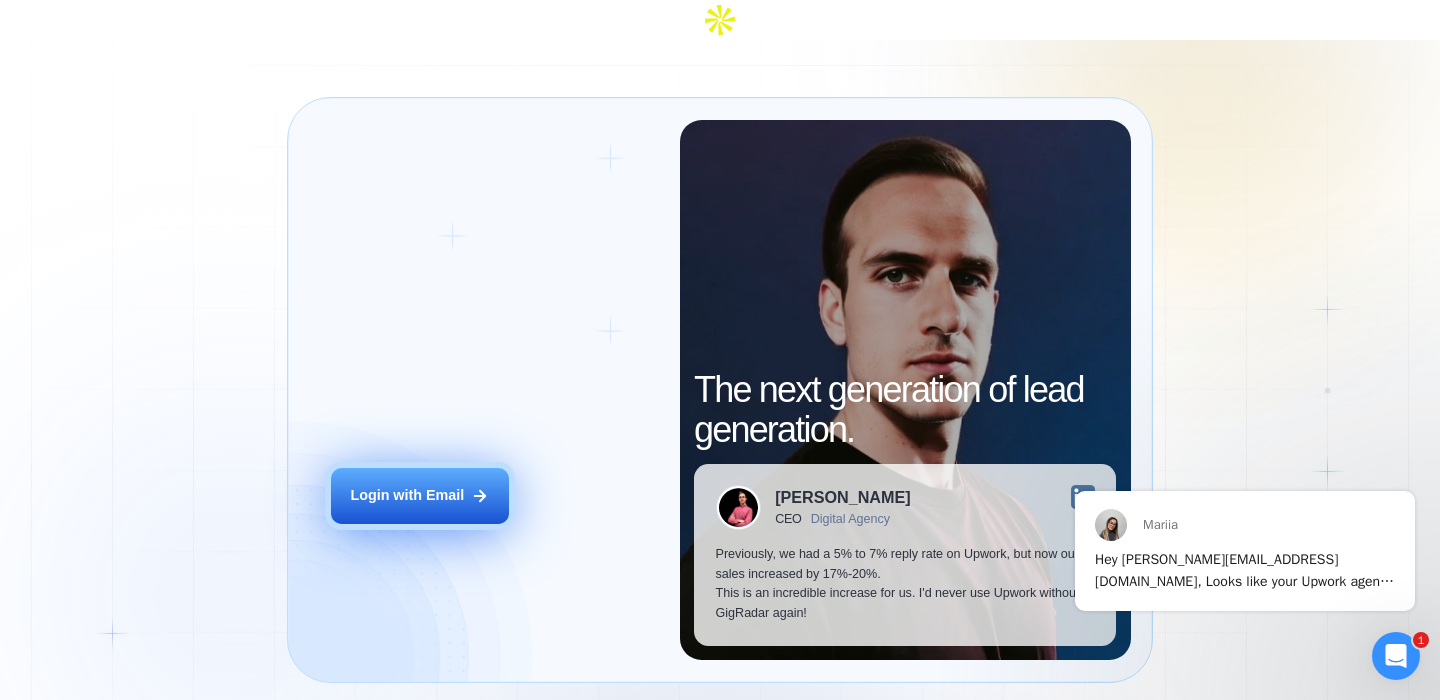 scroll, scrollTop: 0, scrollLeft: 0, axis: both 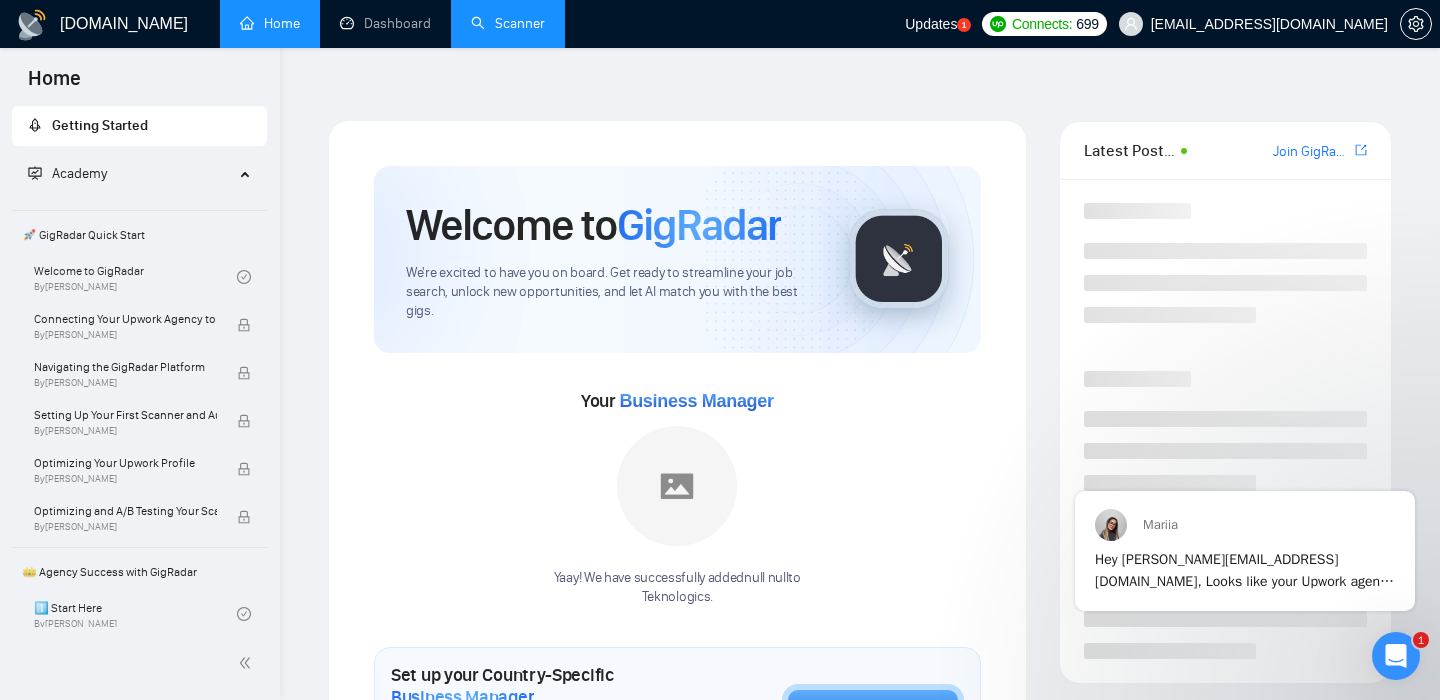 click on "Scanner" at bounding box center (508, 23) 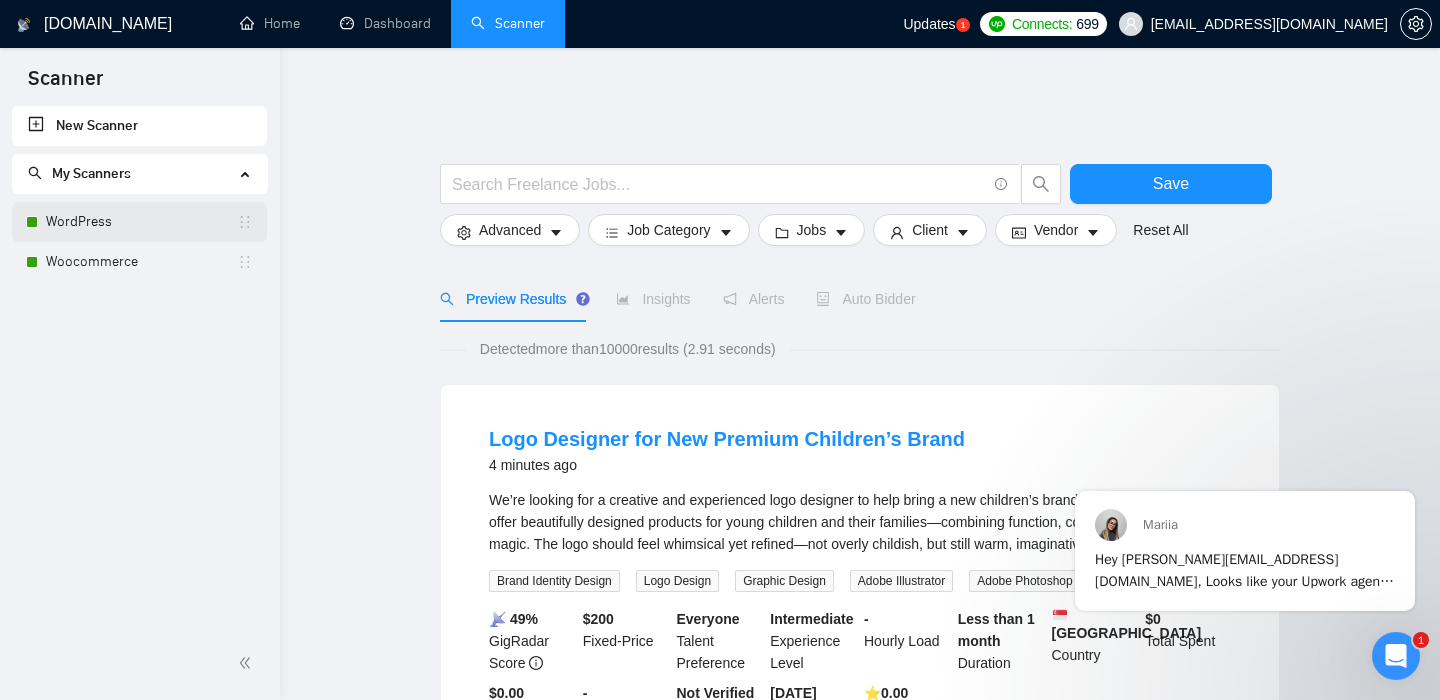 click on "WordPress" at bounding box center [141, 222] 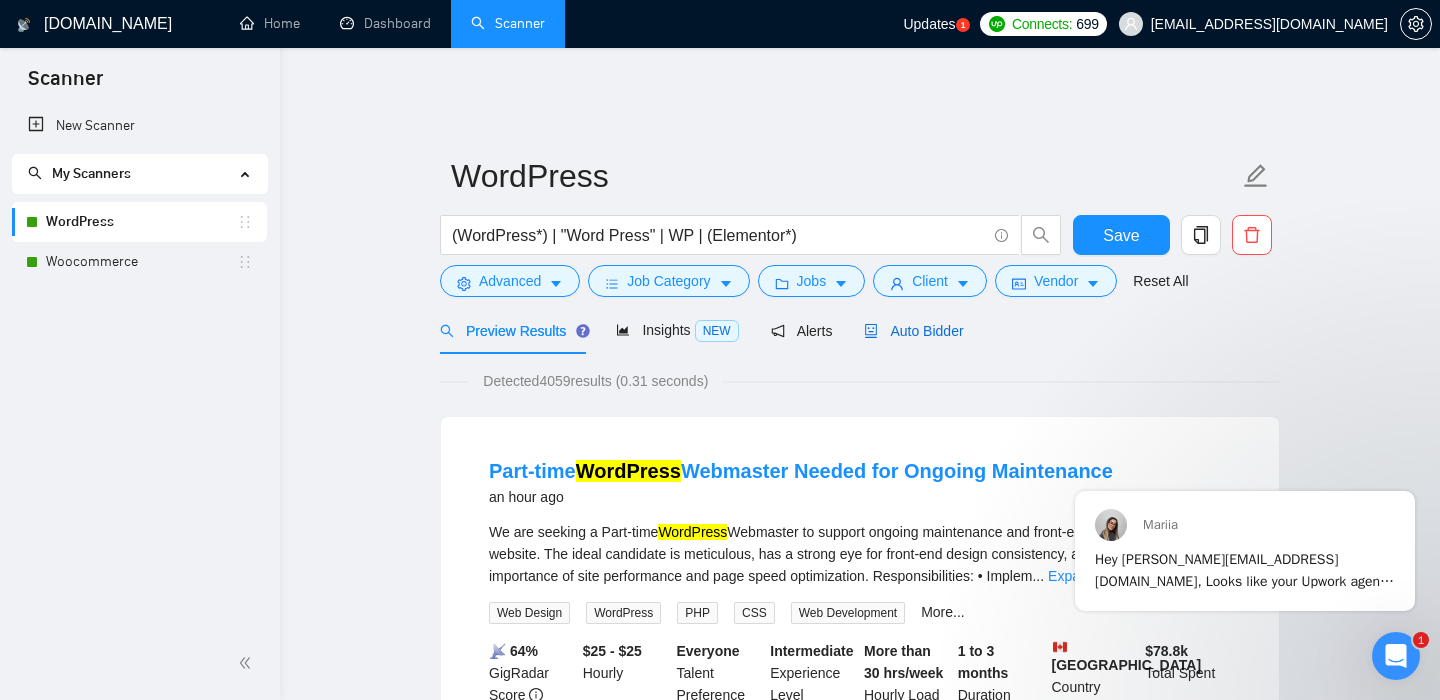 click on "Auto Bidder" at bounding box center [913, 331] 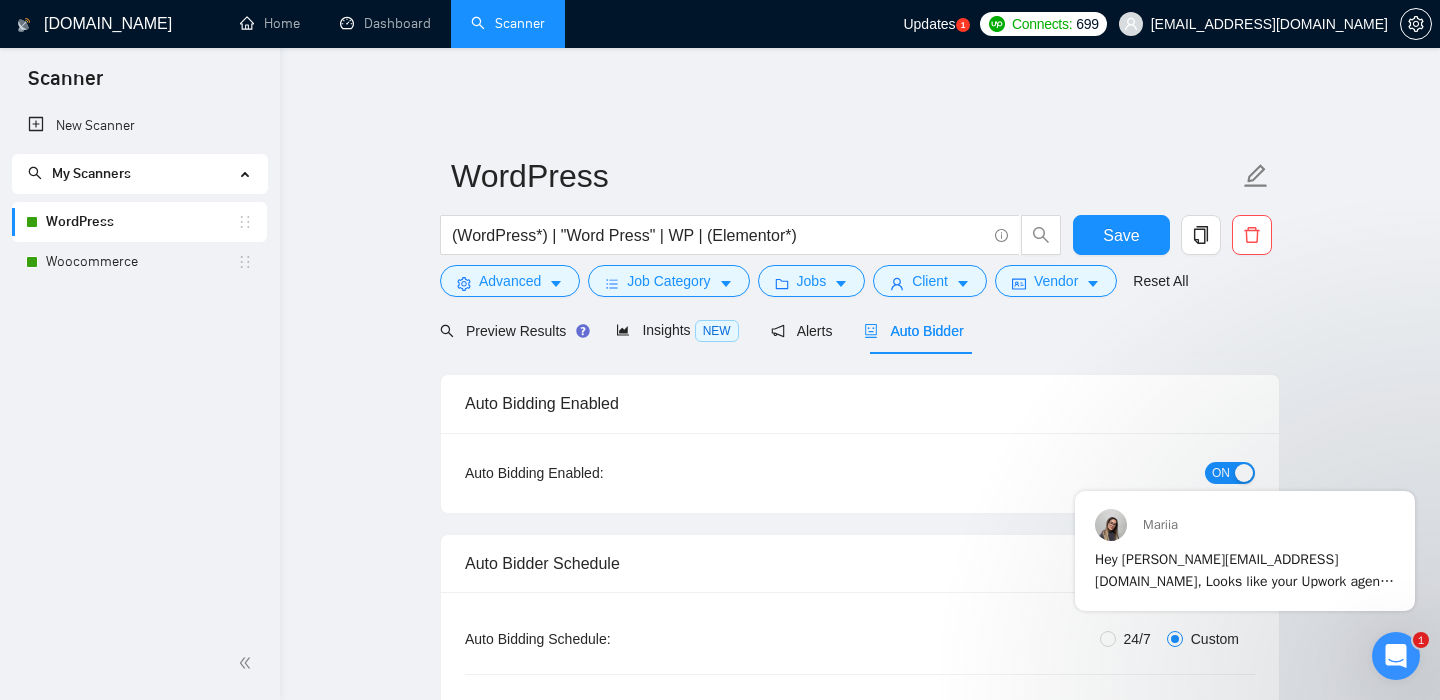 type 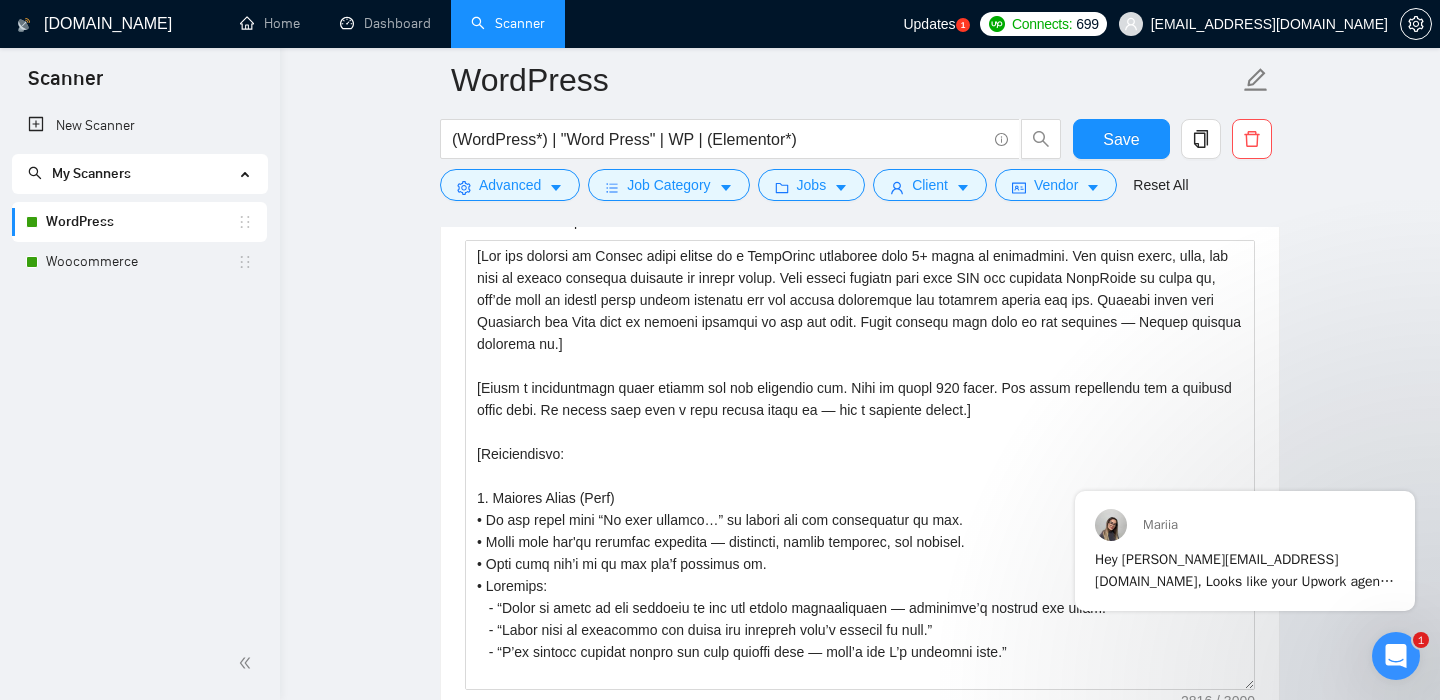 scroll, scrollTop: 1678, scrollLeft: 0, axis: vertical 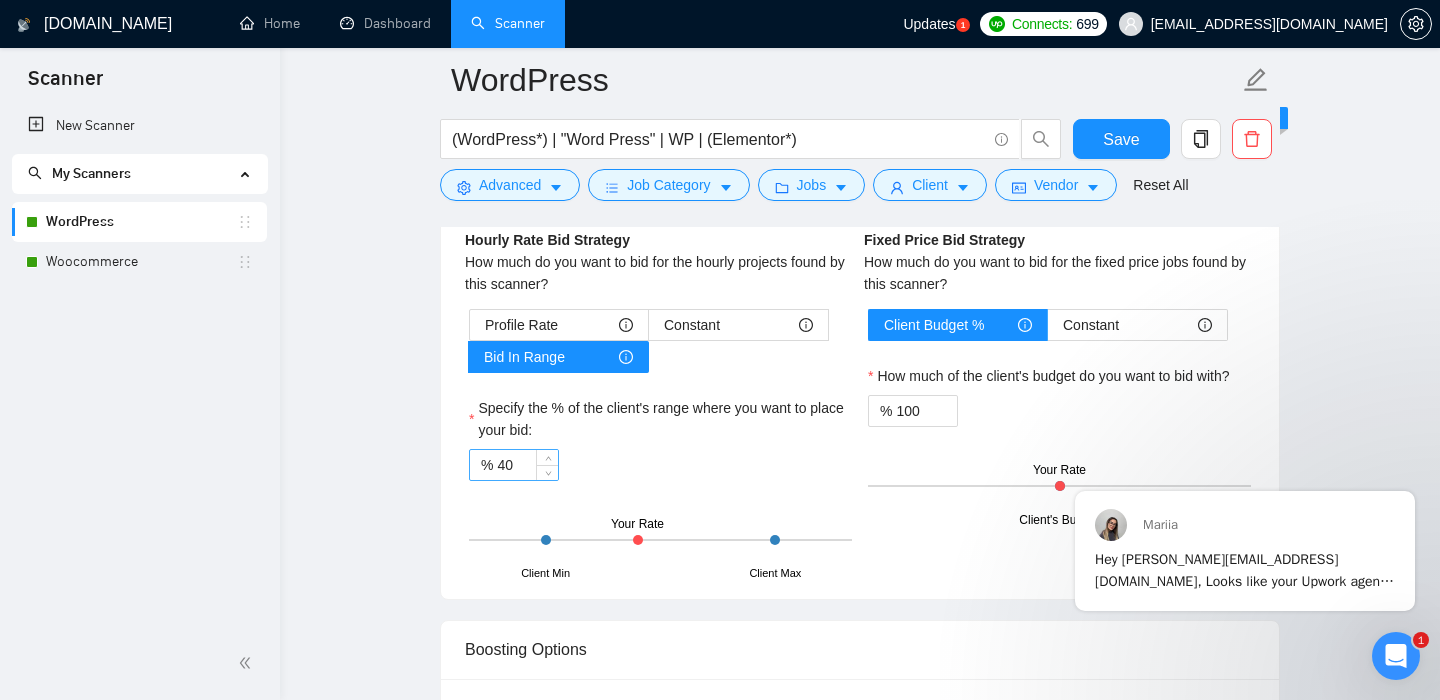 click on "40" at bounding box center (527, 465) 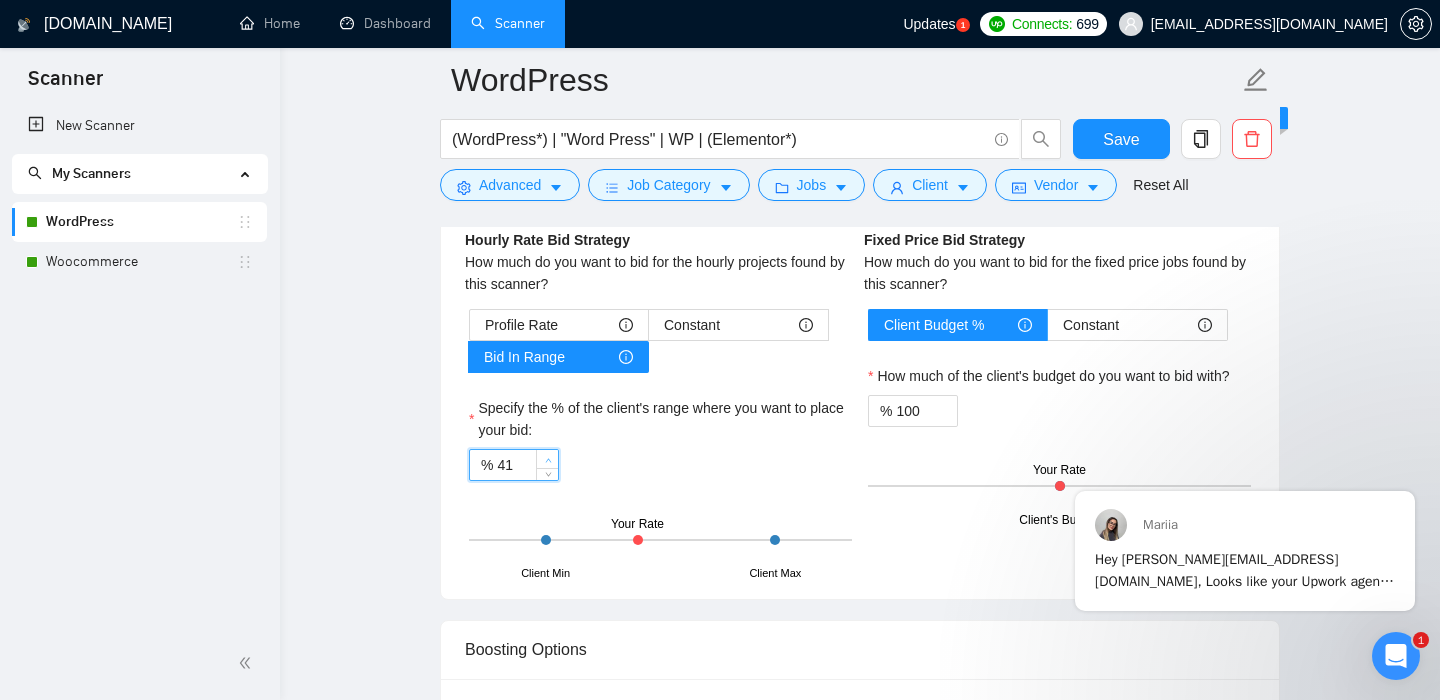click 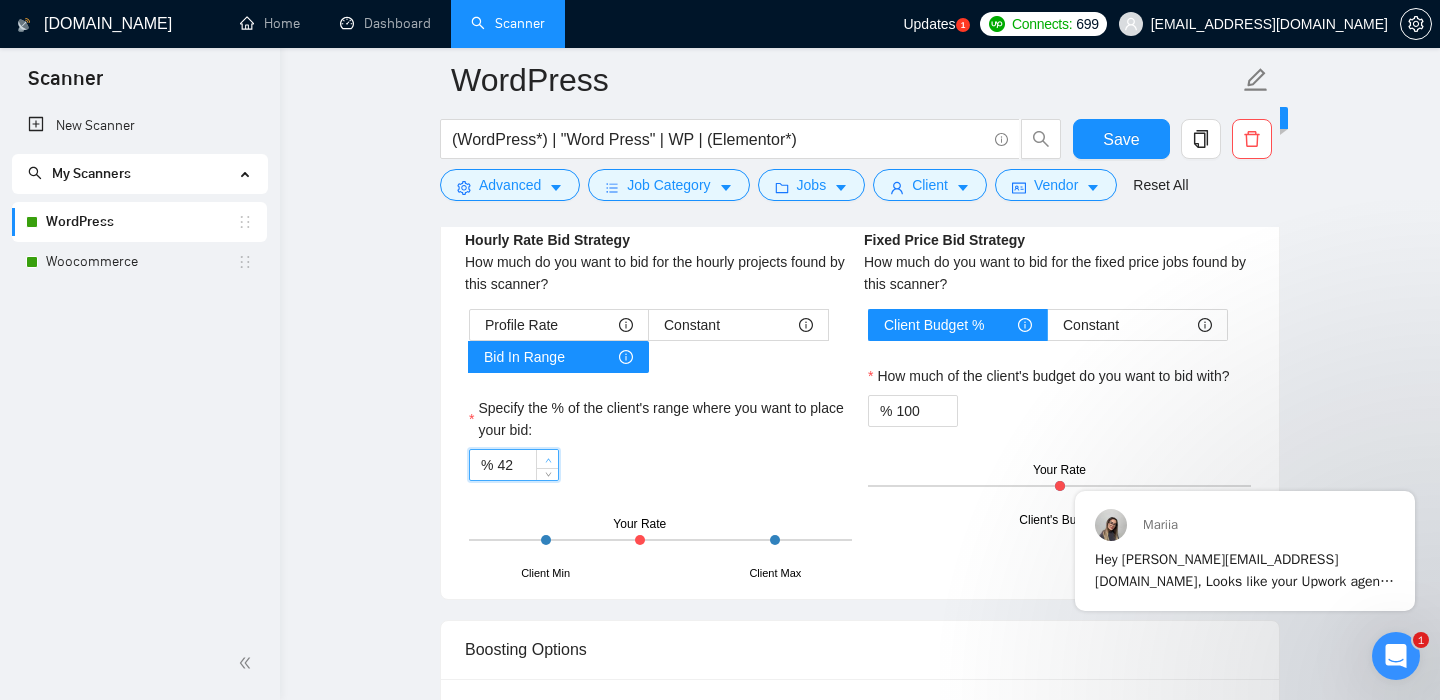 click 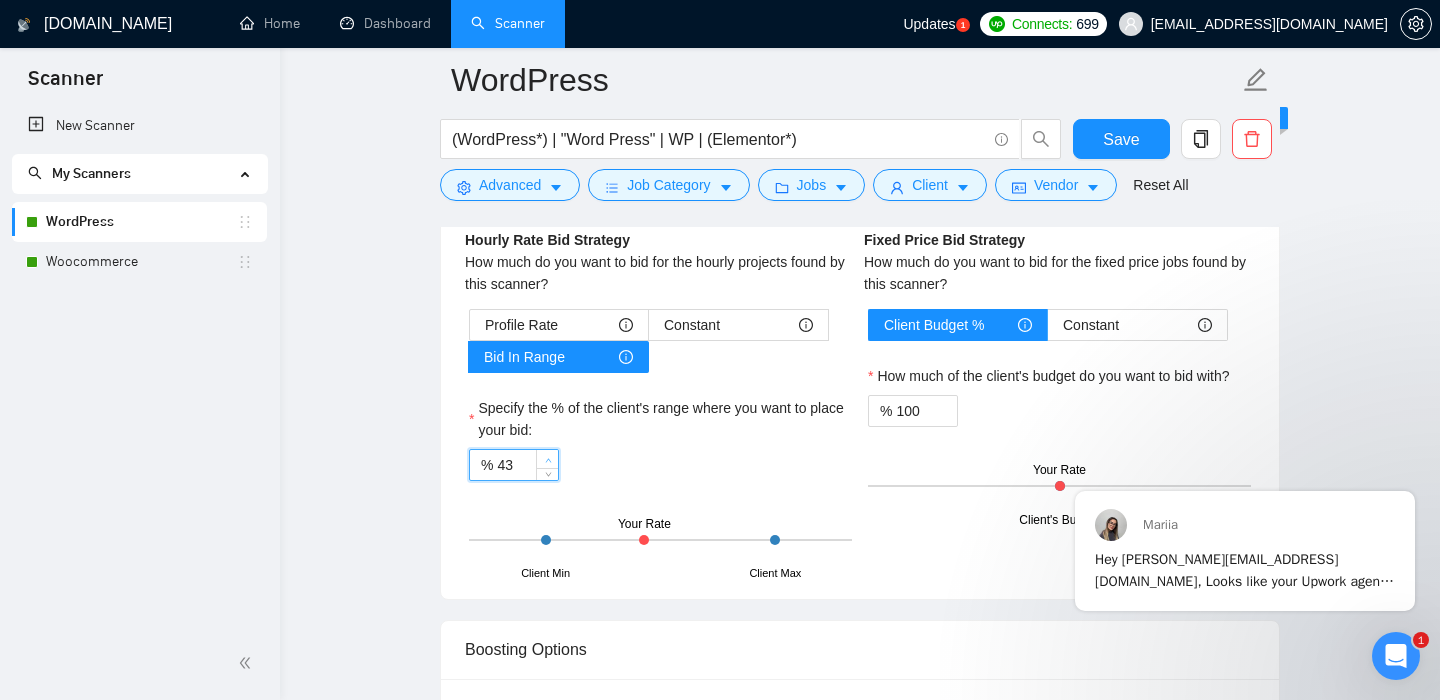 click 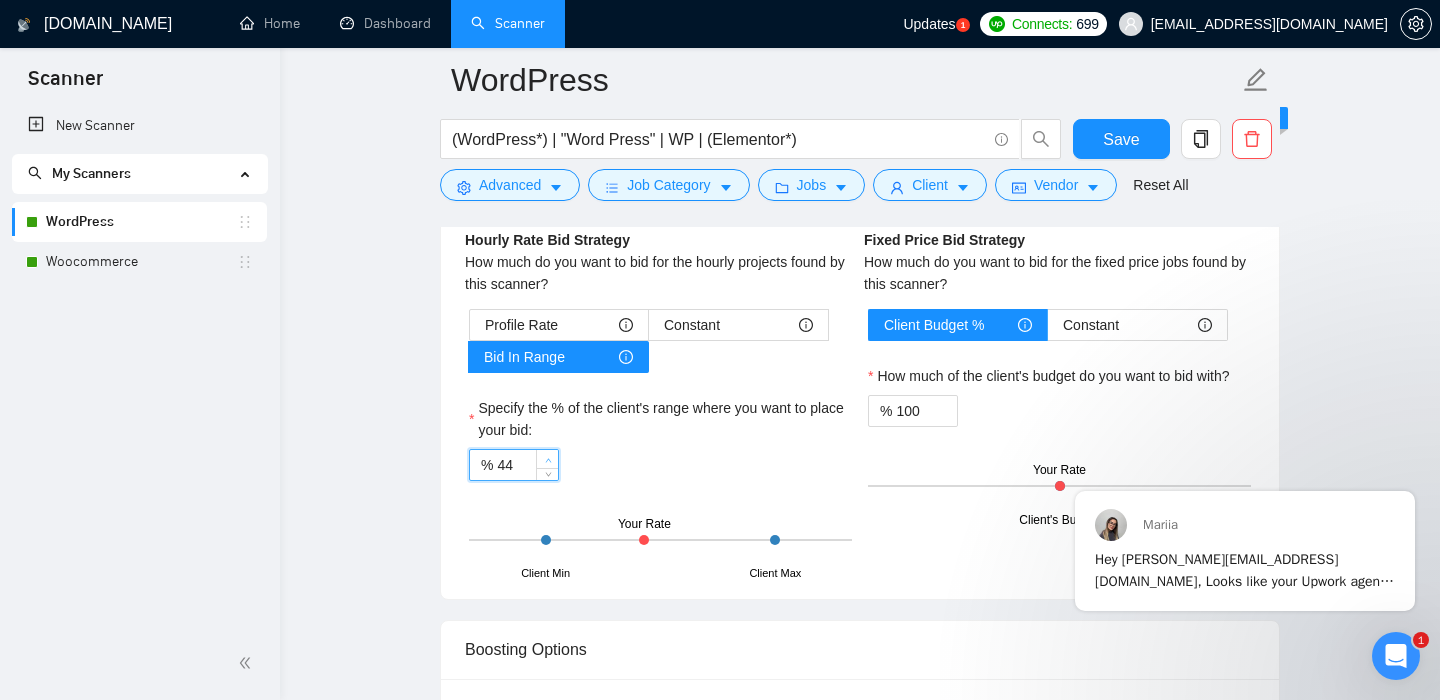 click 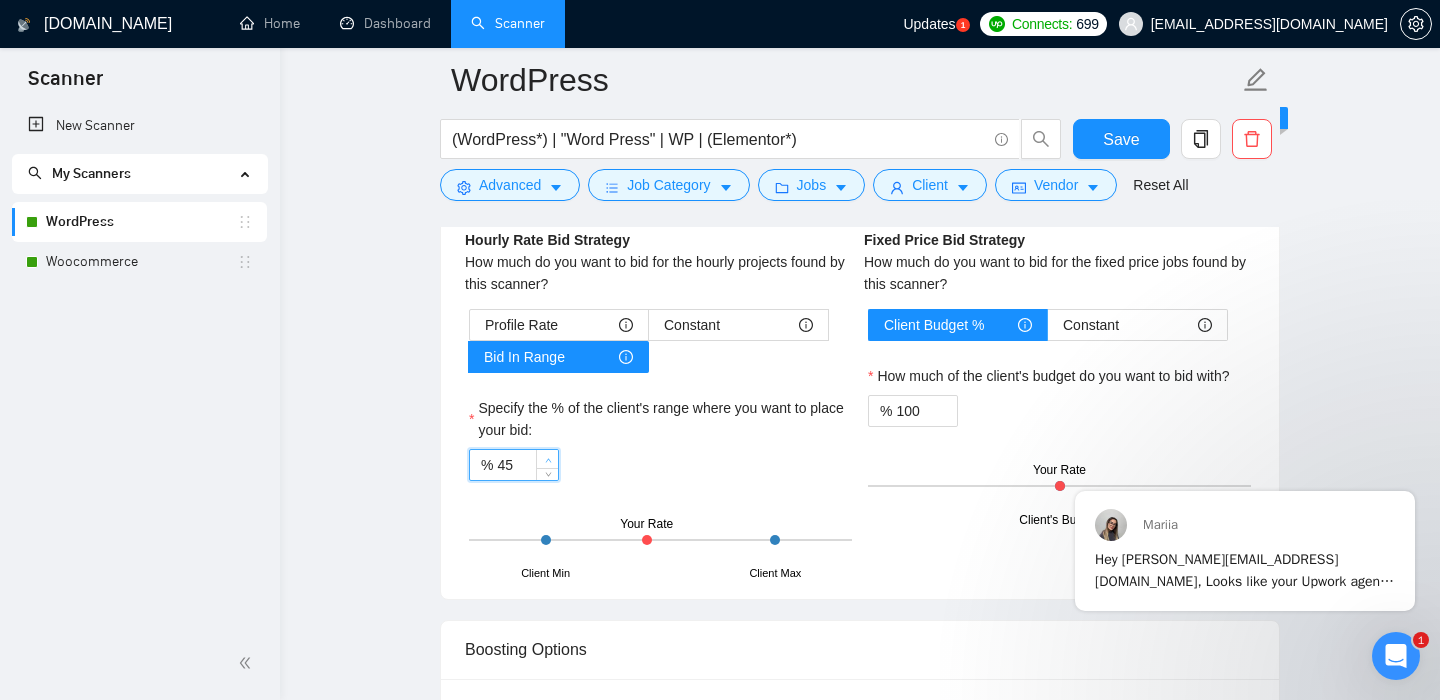 click 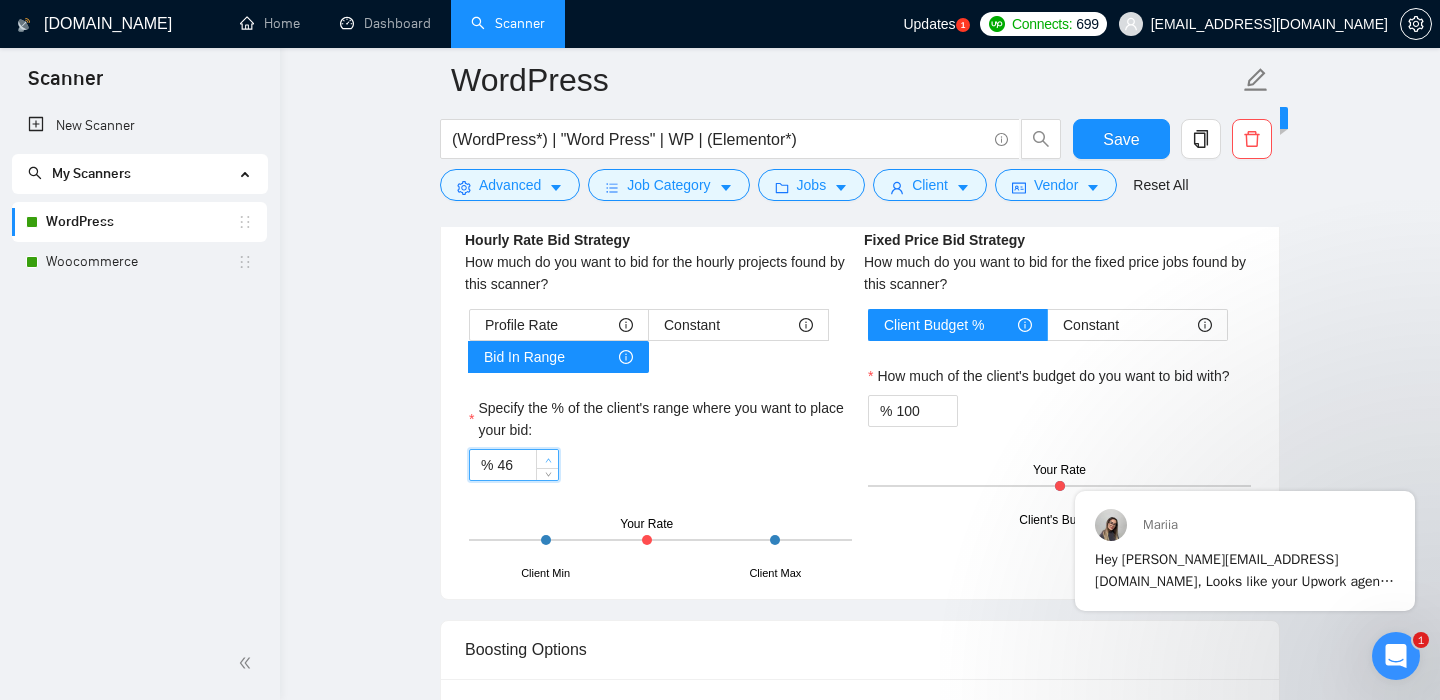 click 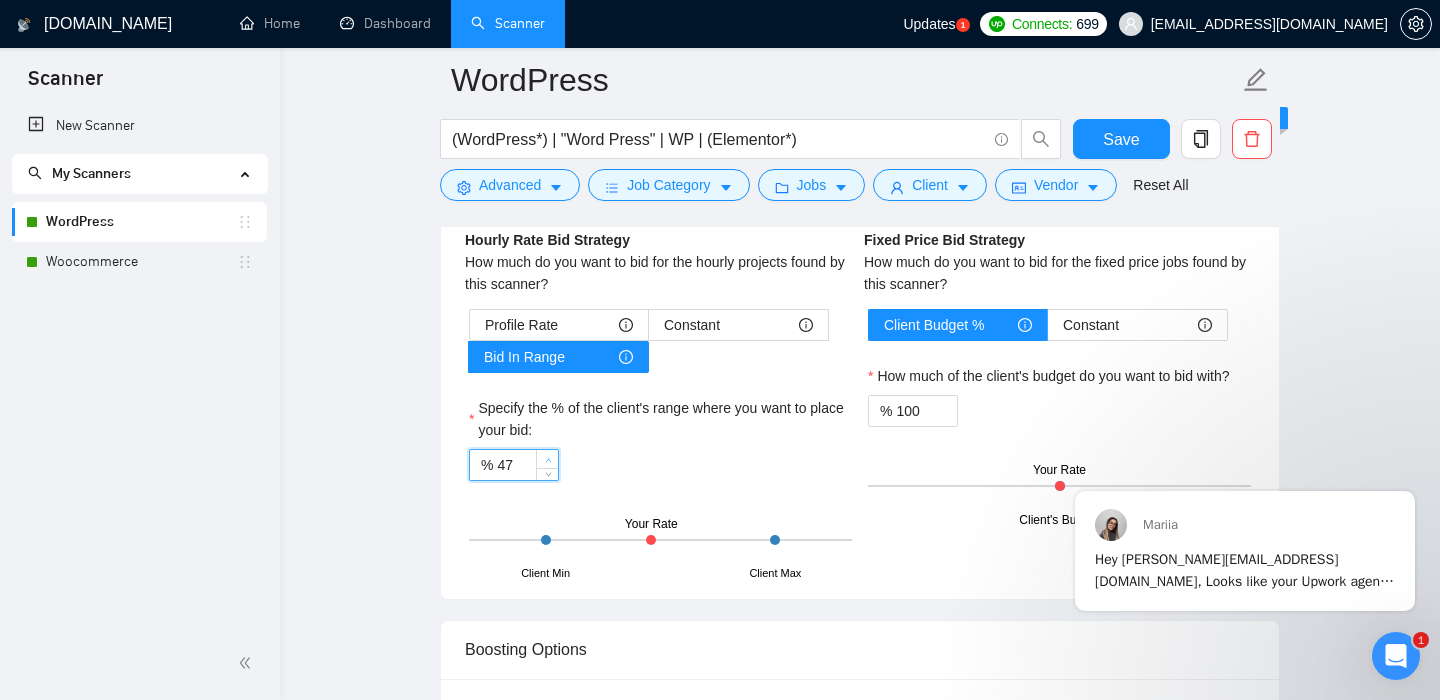 click 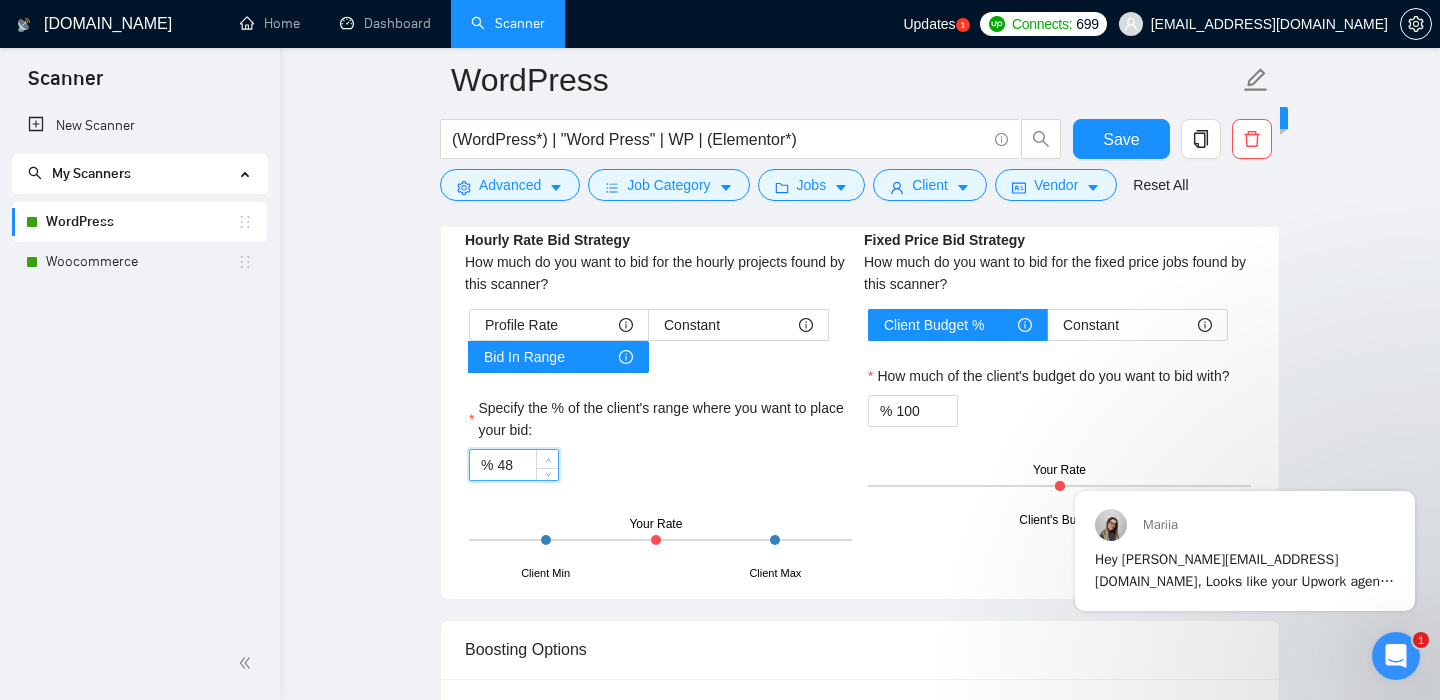 click 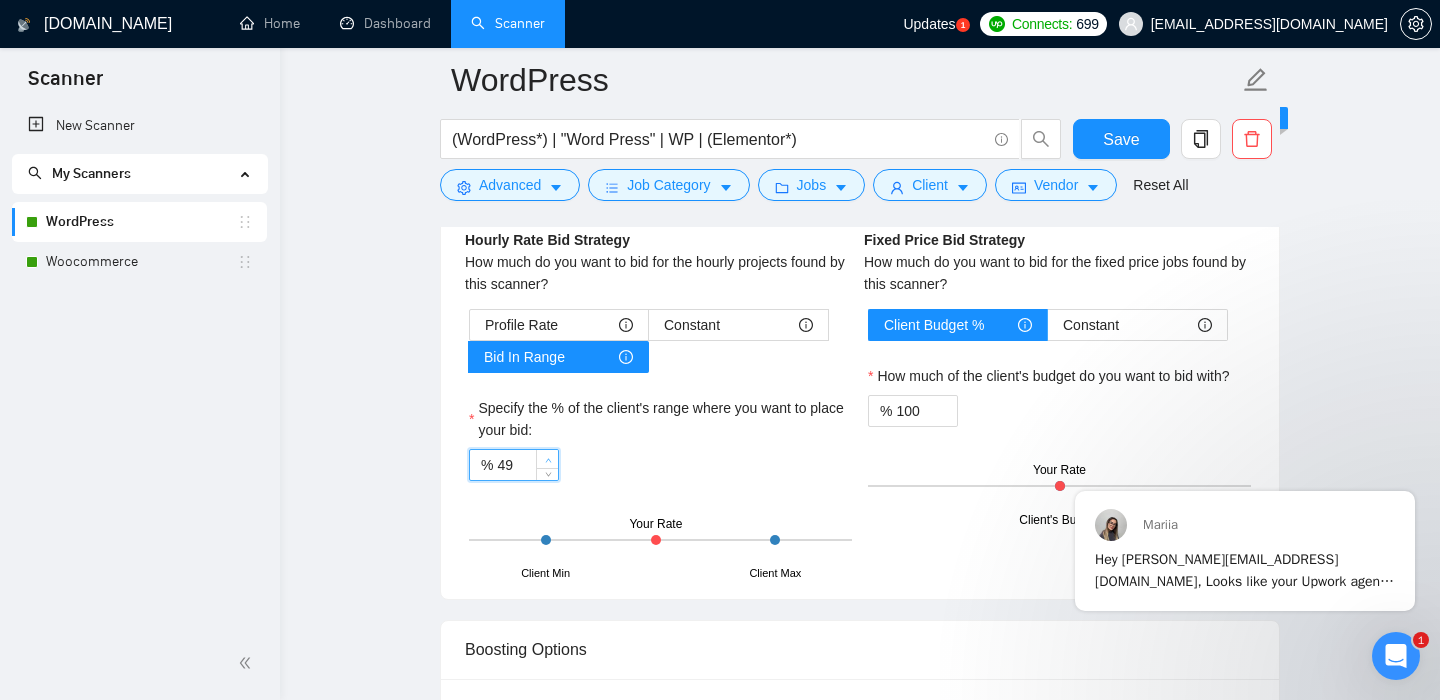 click 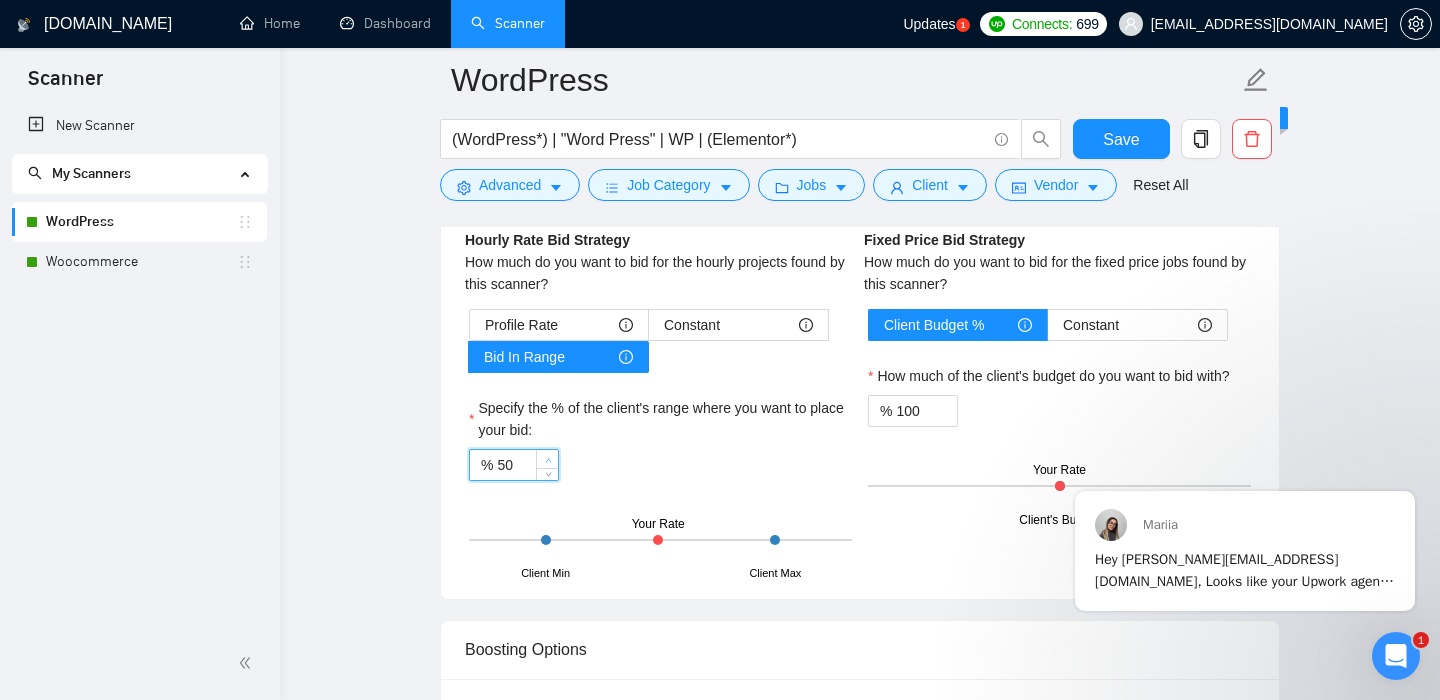 click 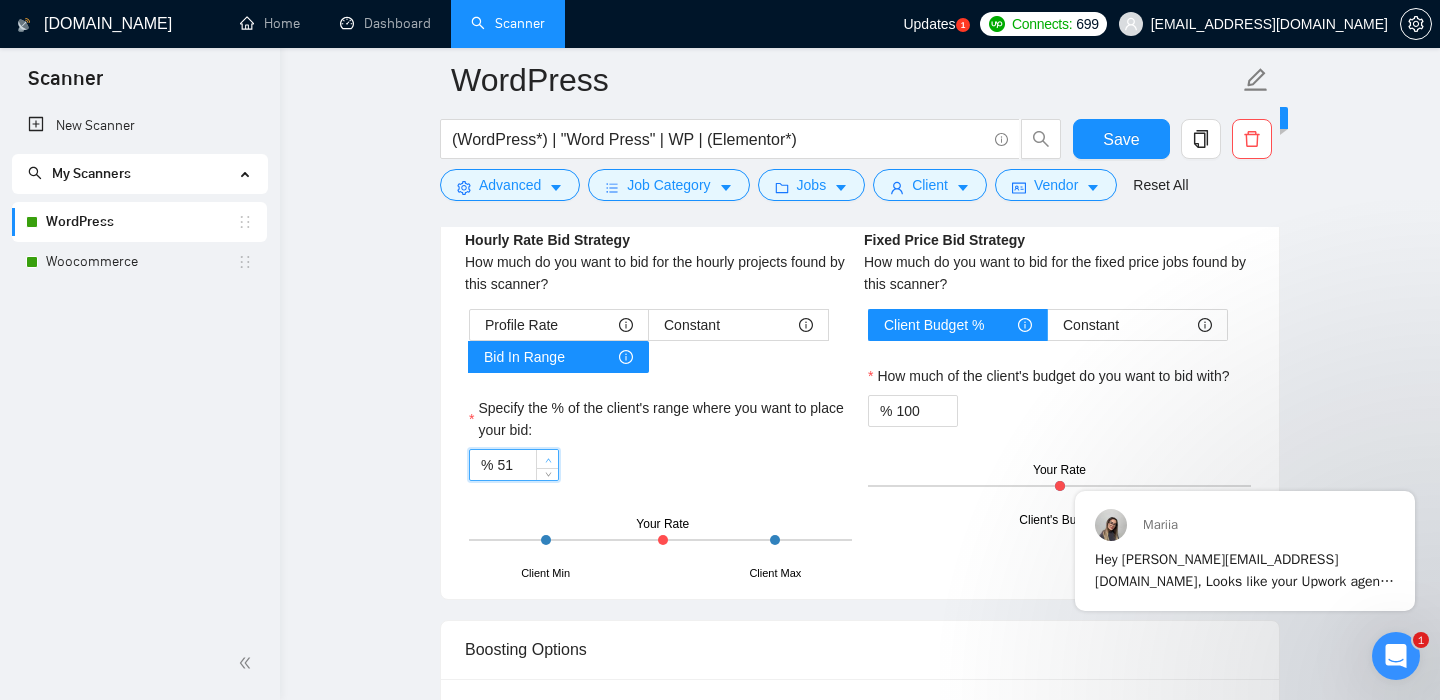 click 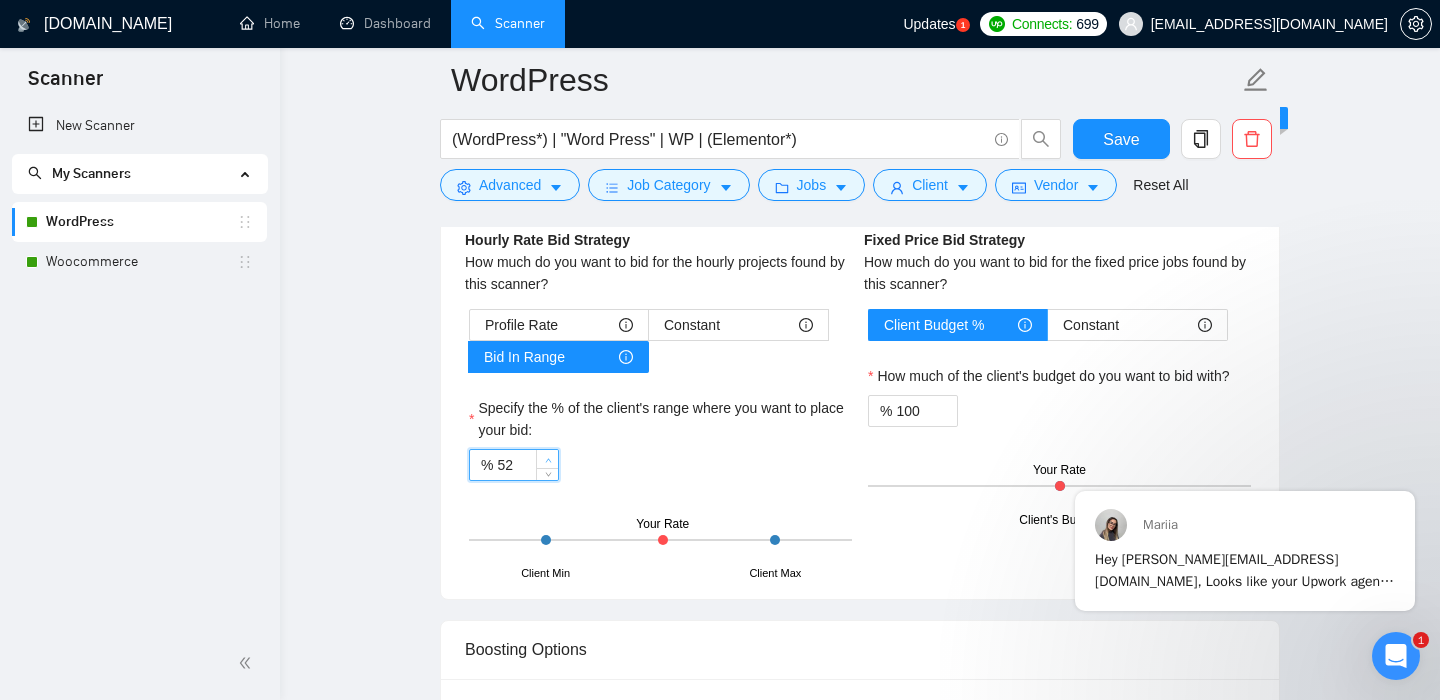 click 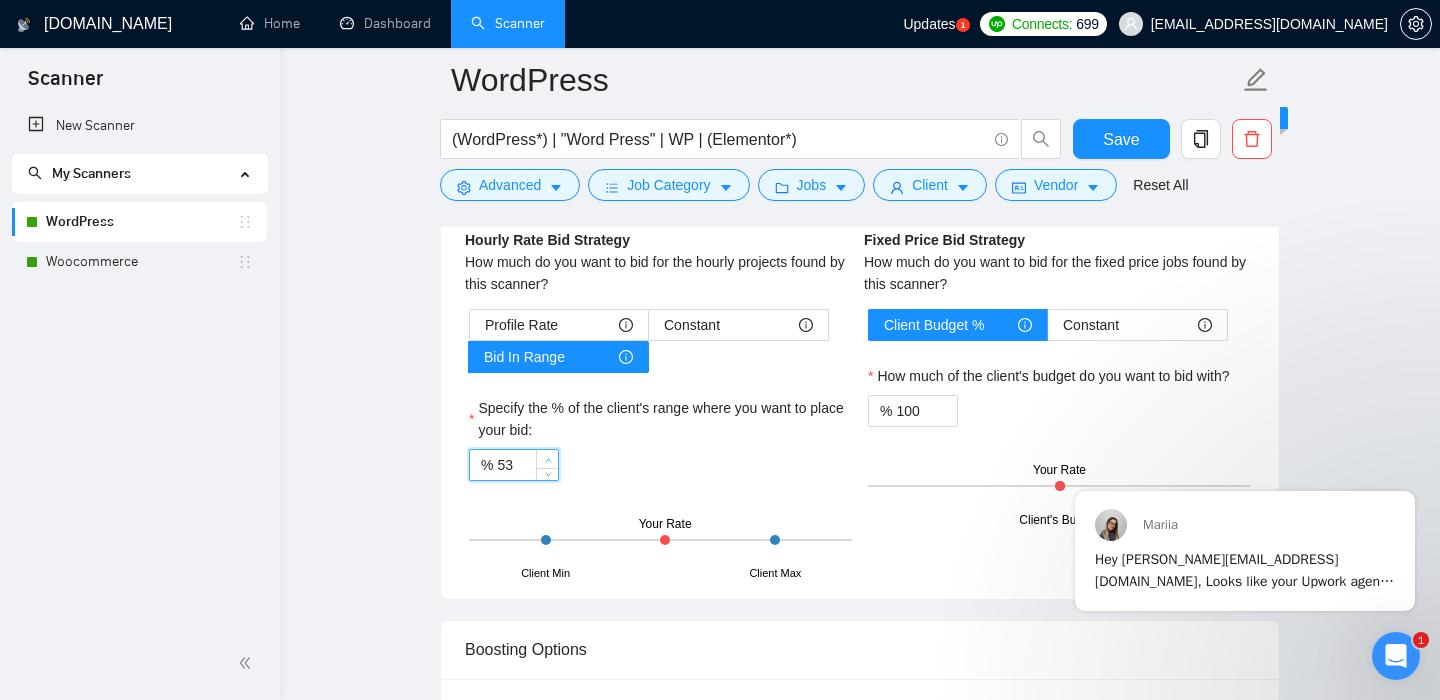 click 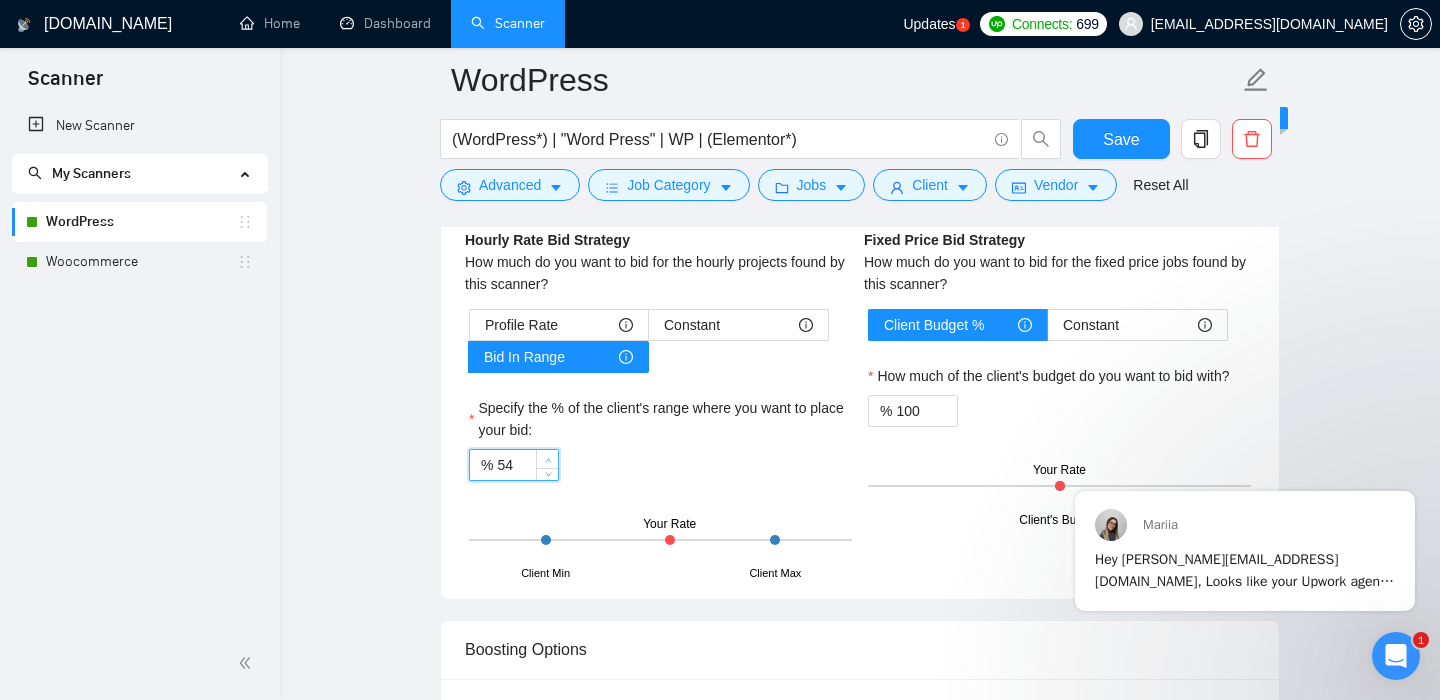 click 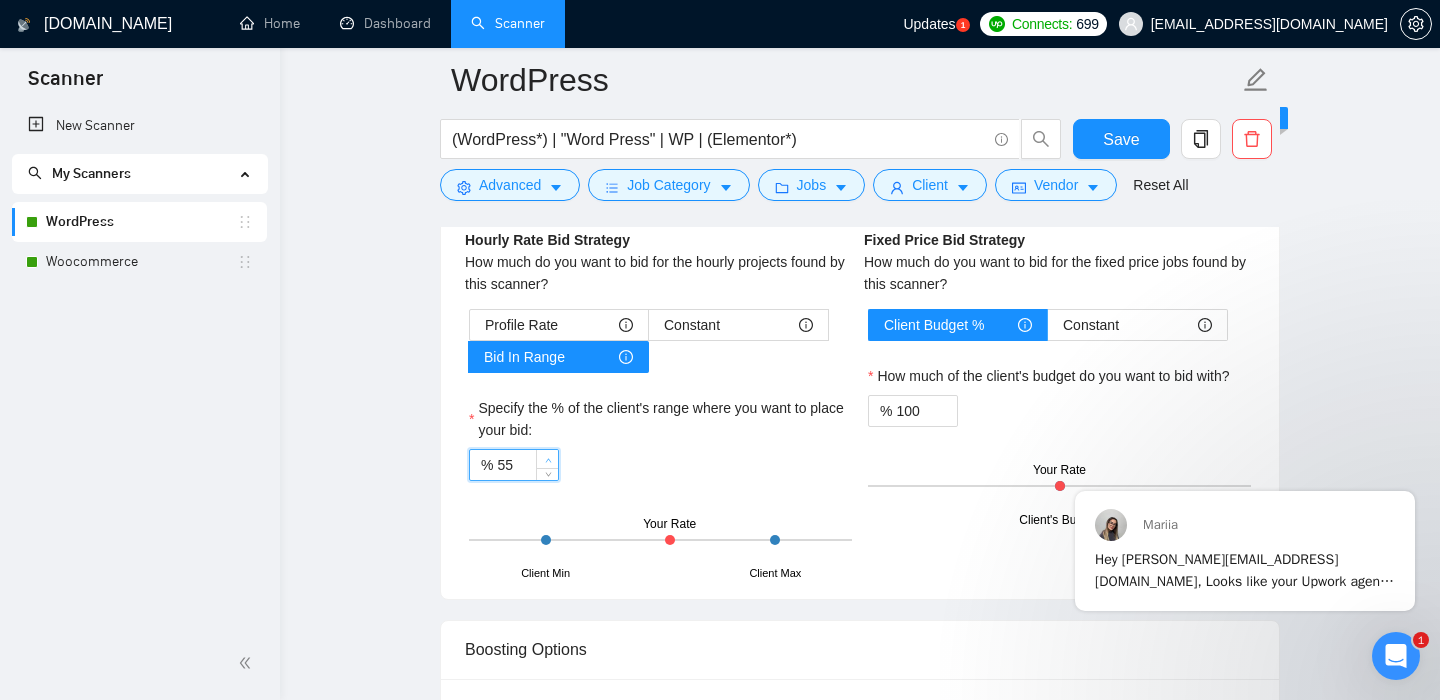 click 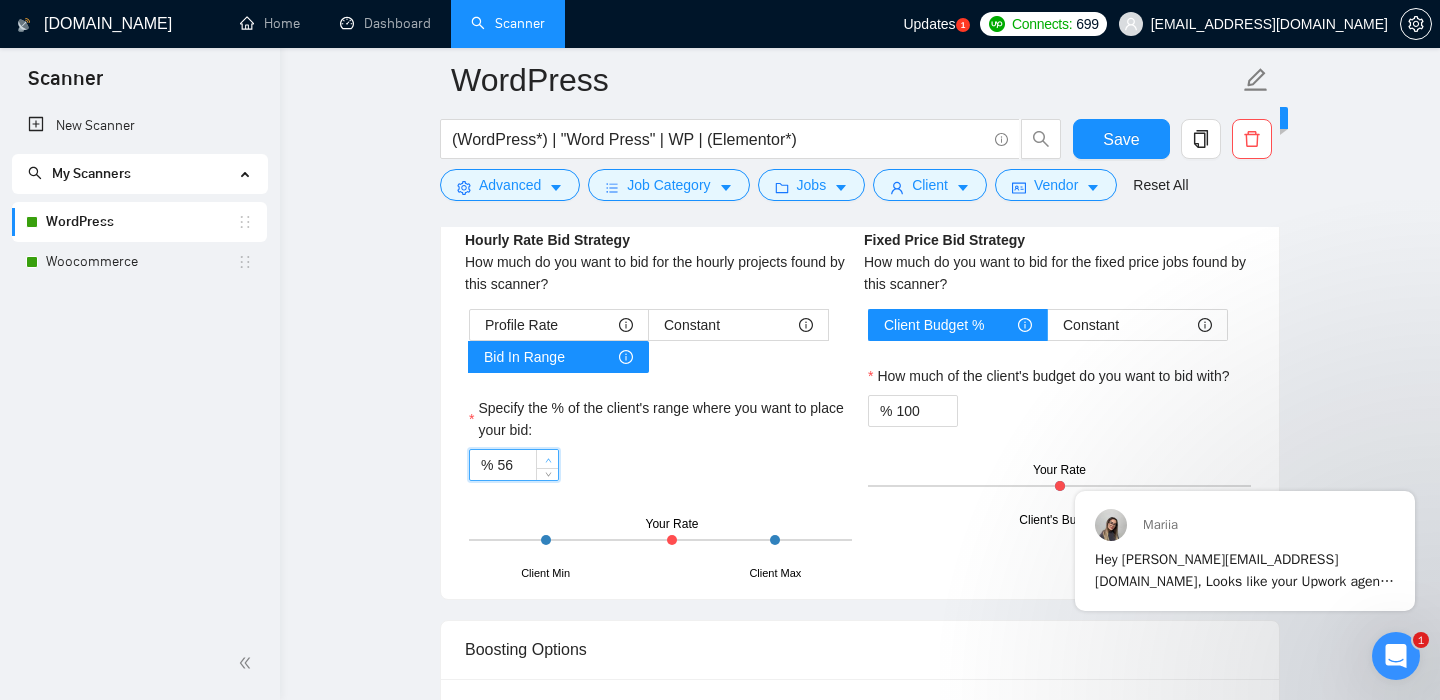 click 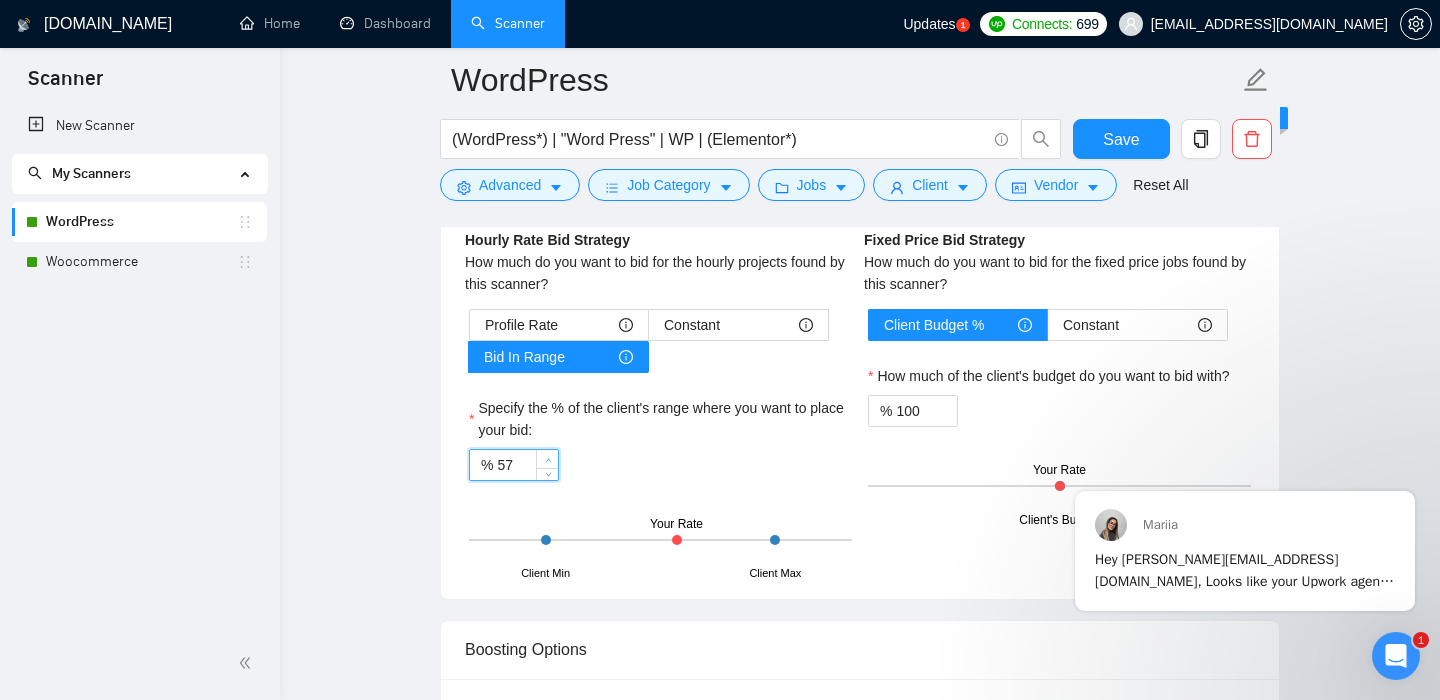 click 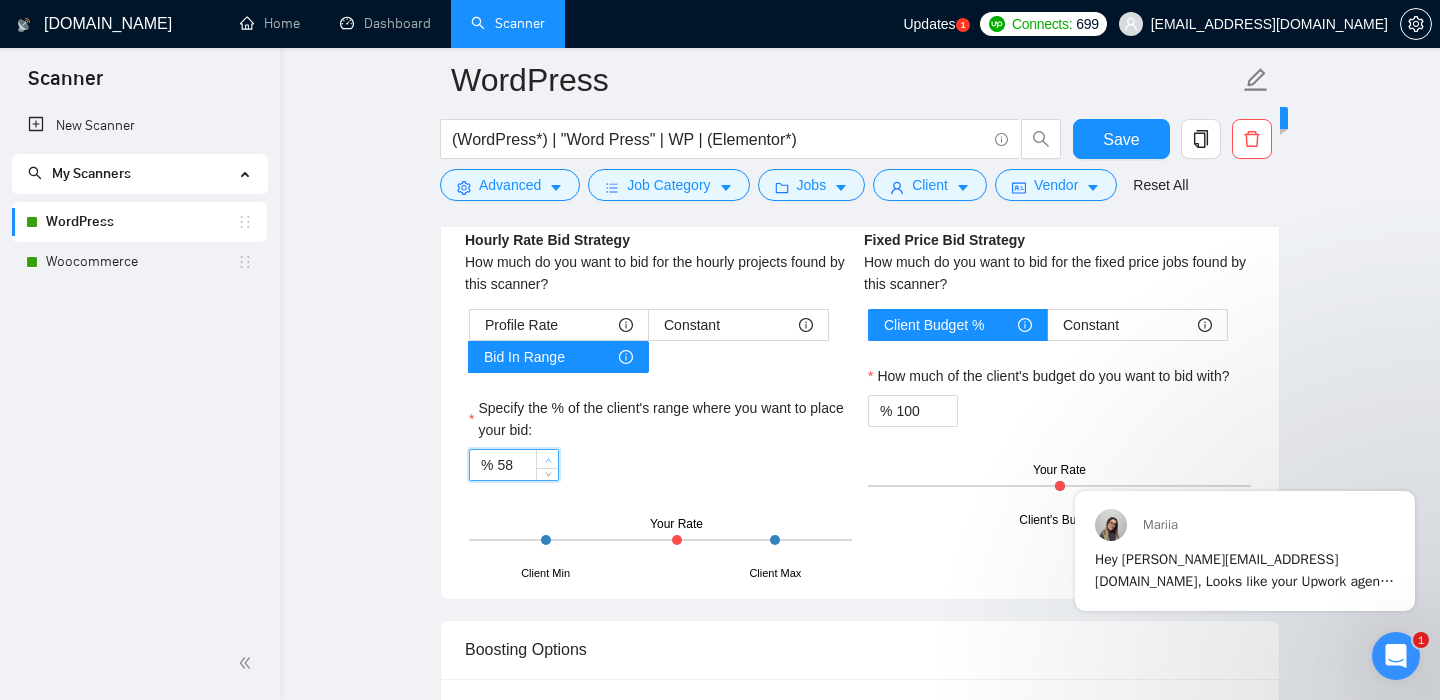 click 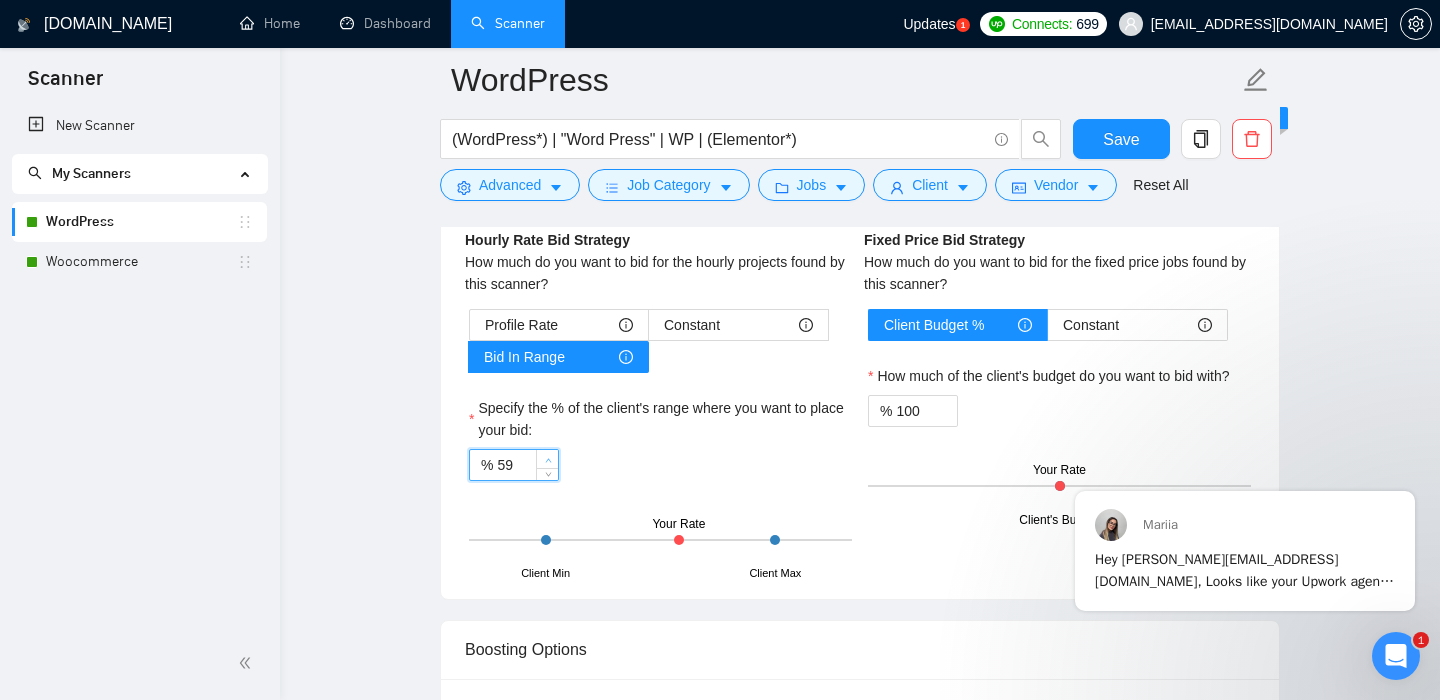 click 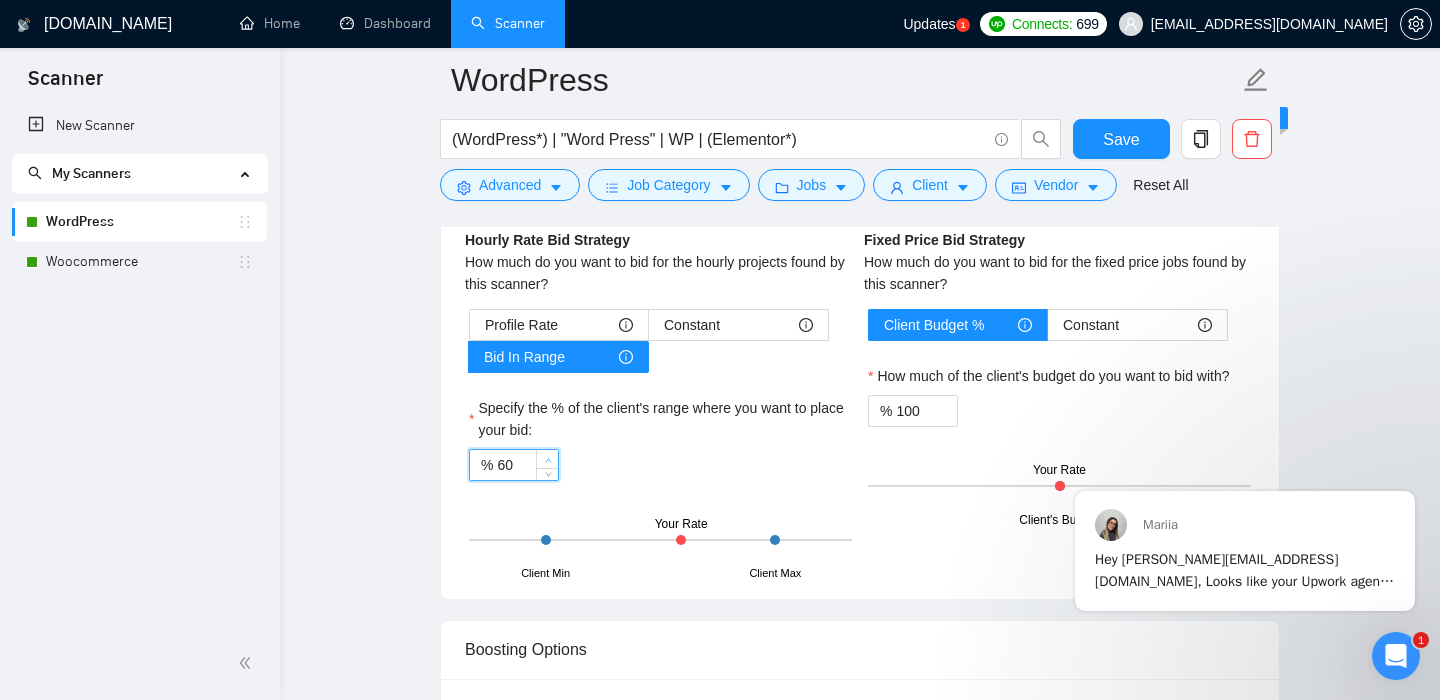 click 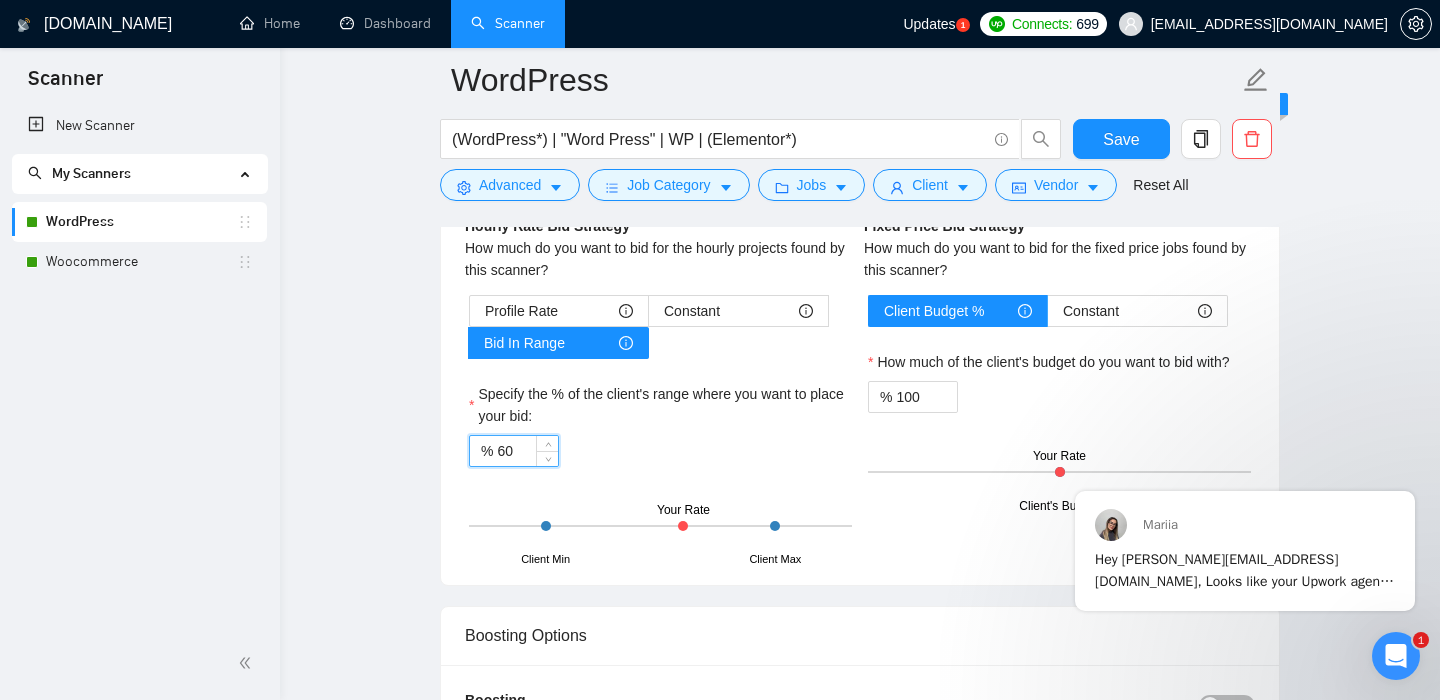 scroll, scrollTop: 2631, scrollLeft: 0, axis: vertical 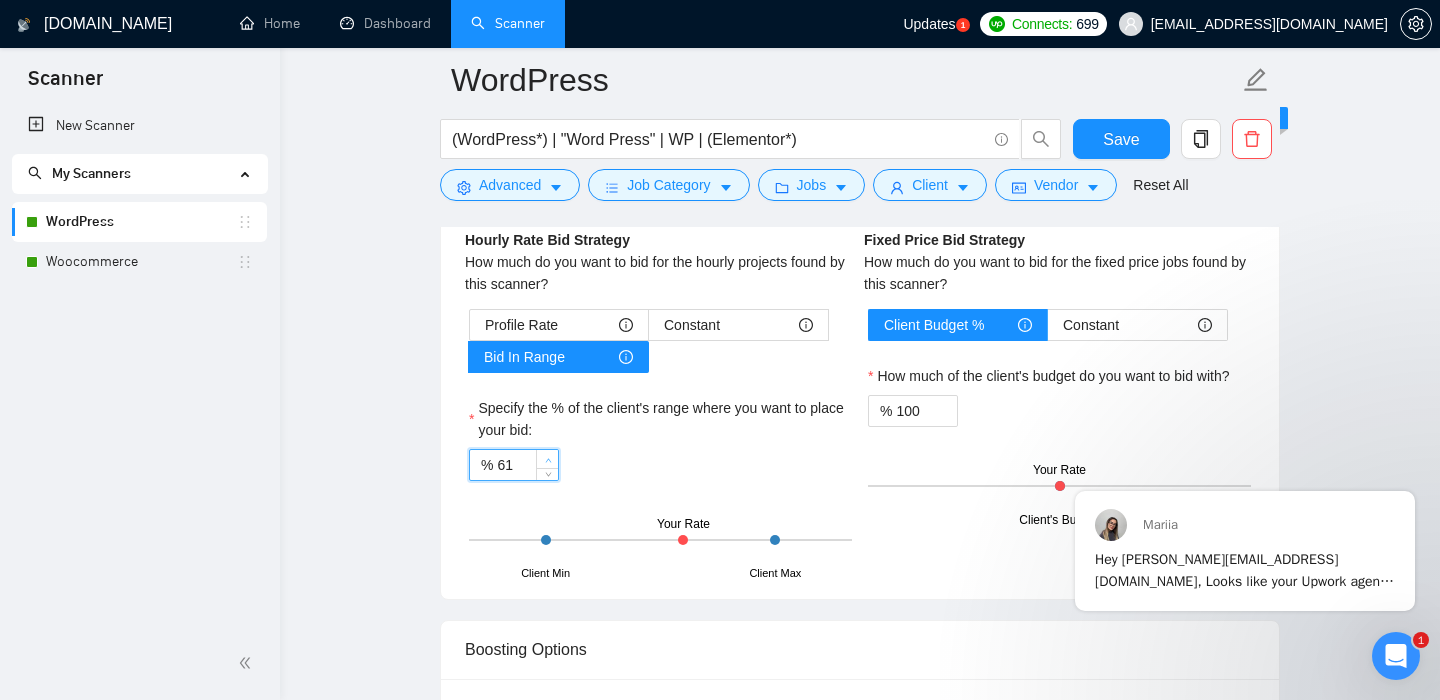 click 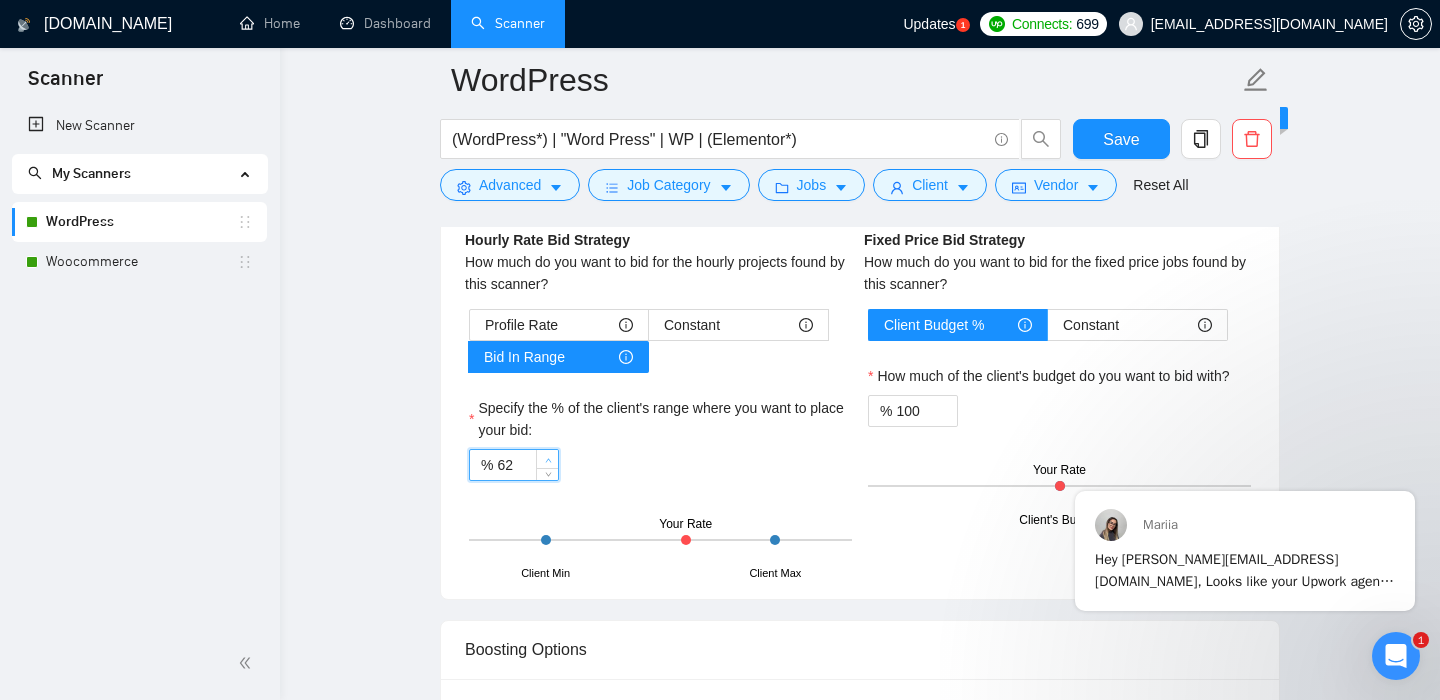 click 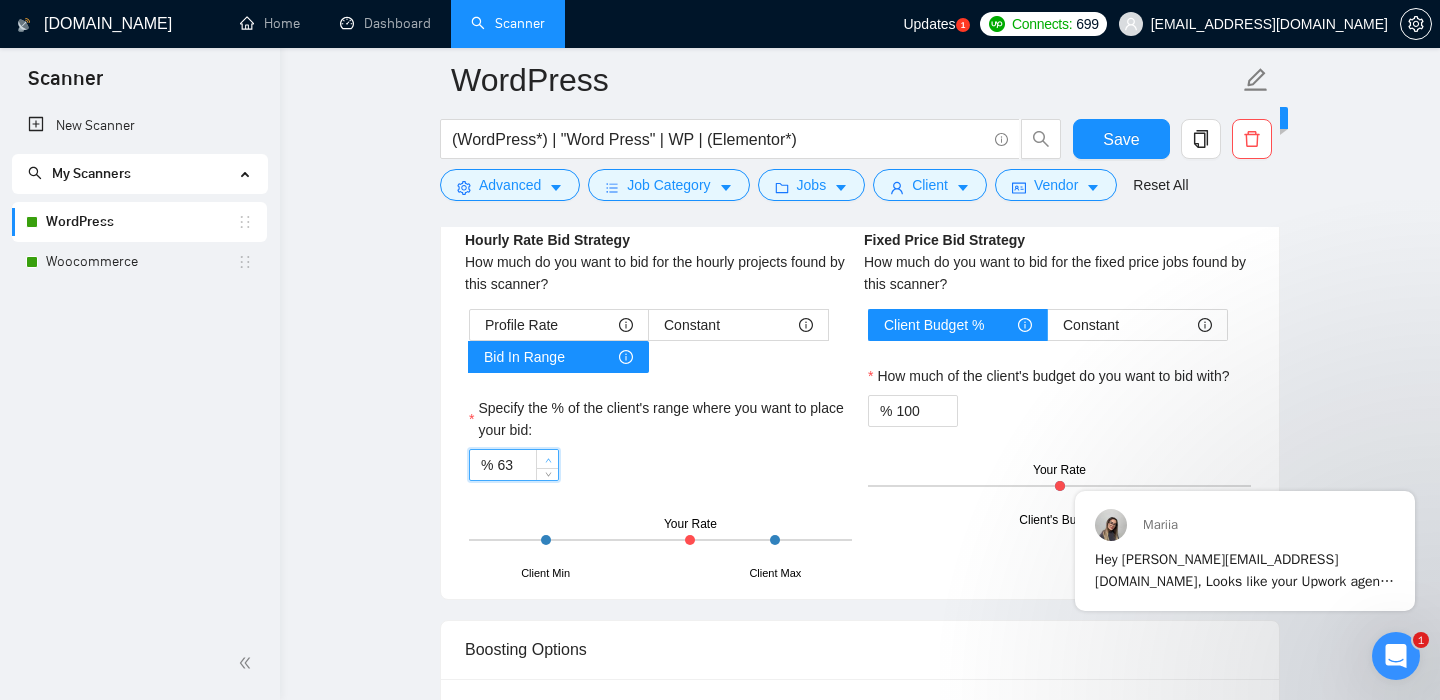 click 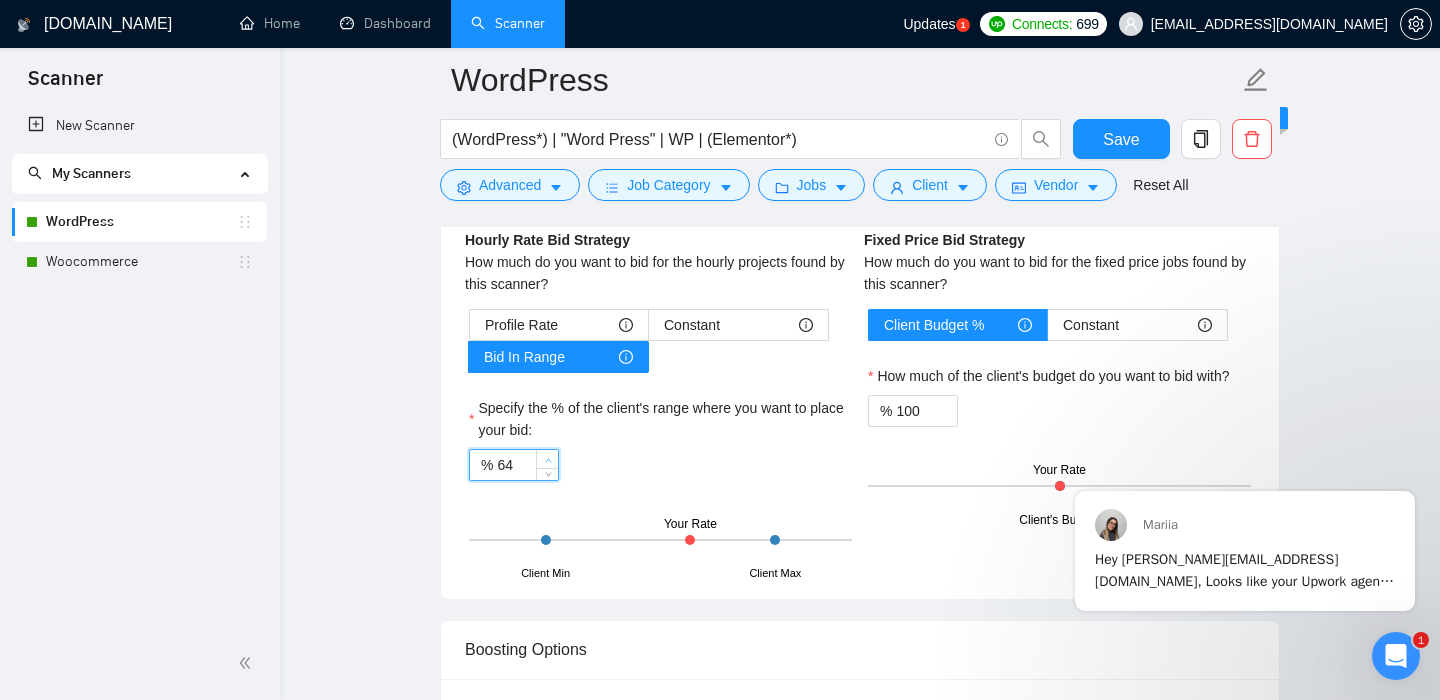 click 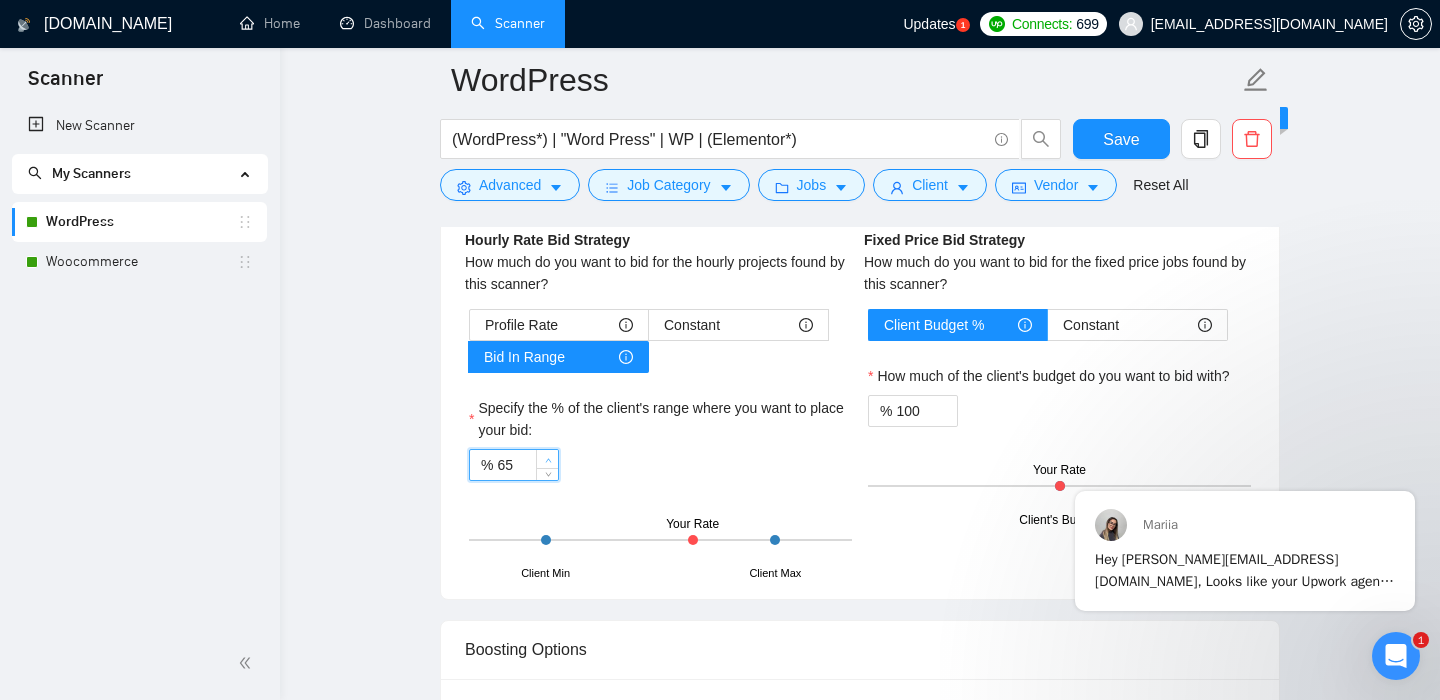 click 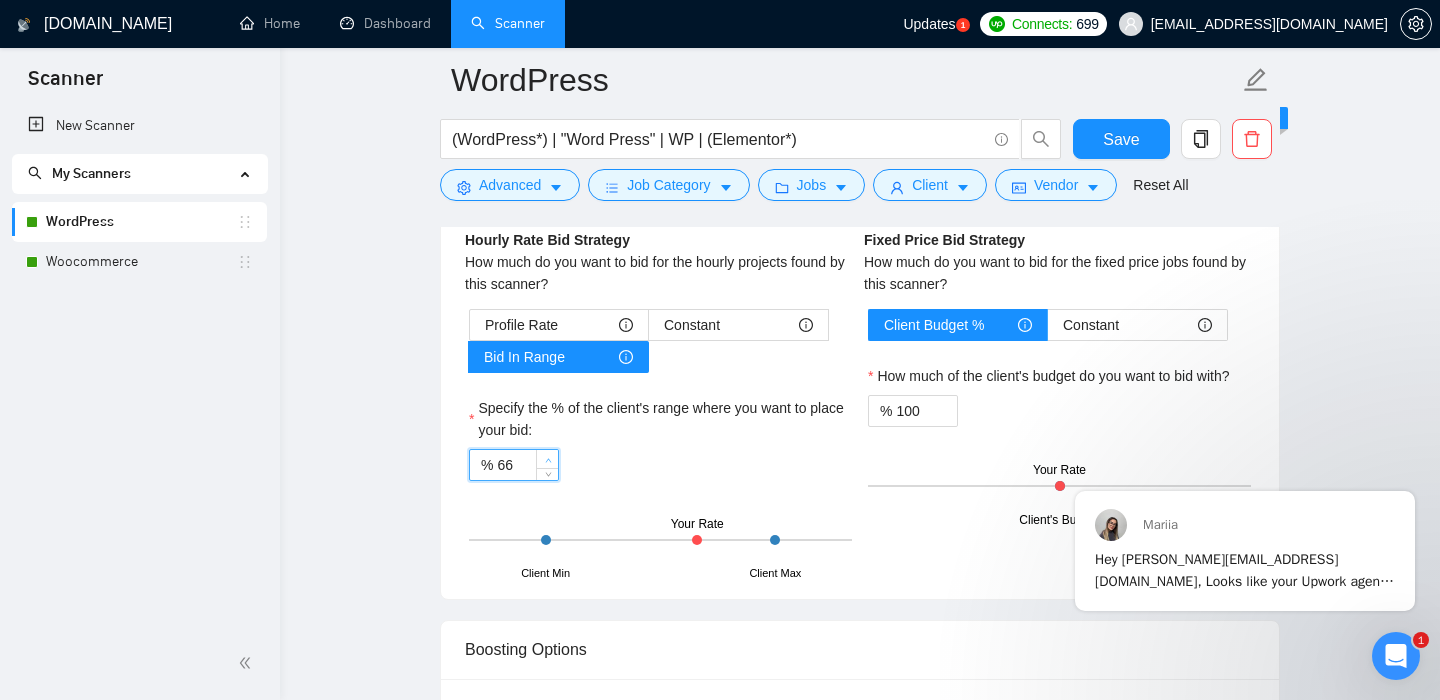 click 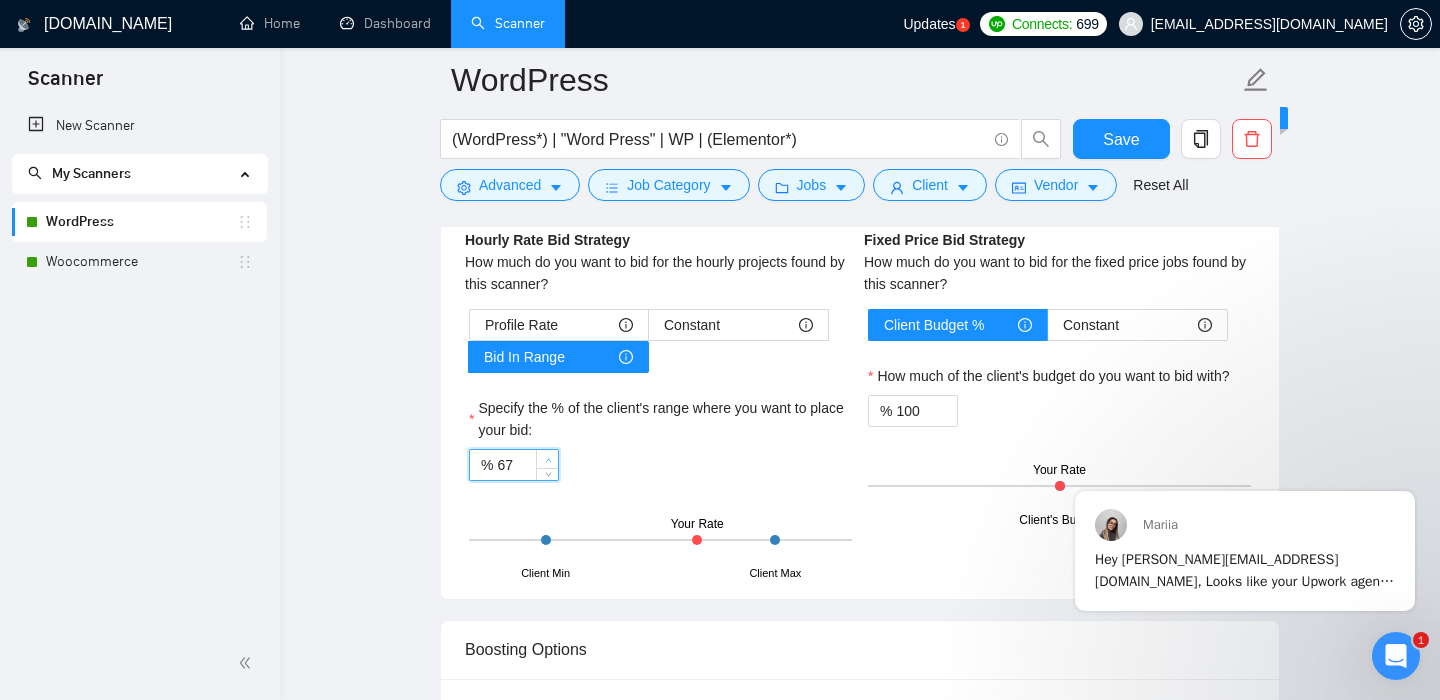 click 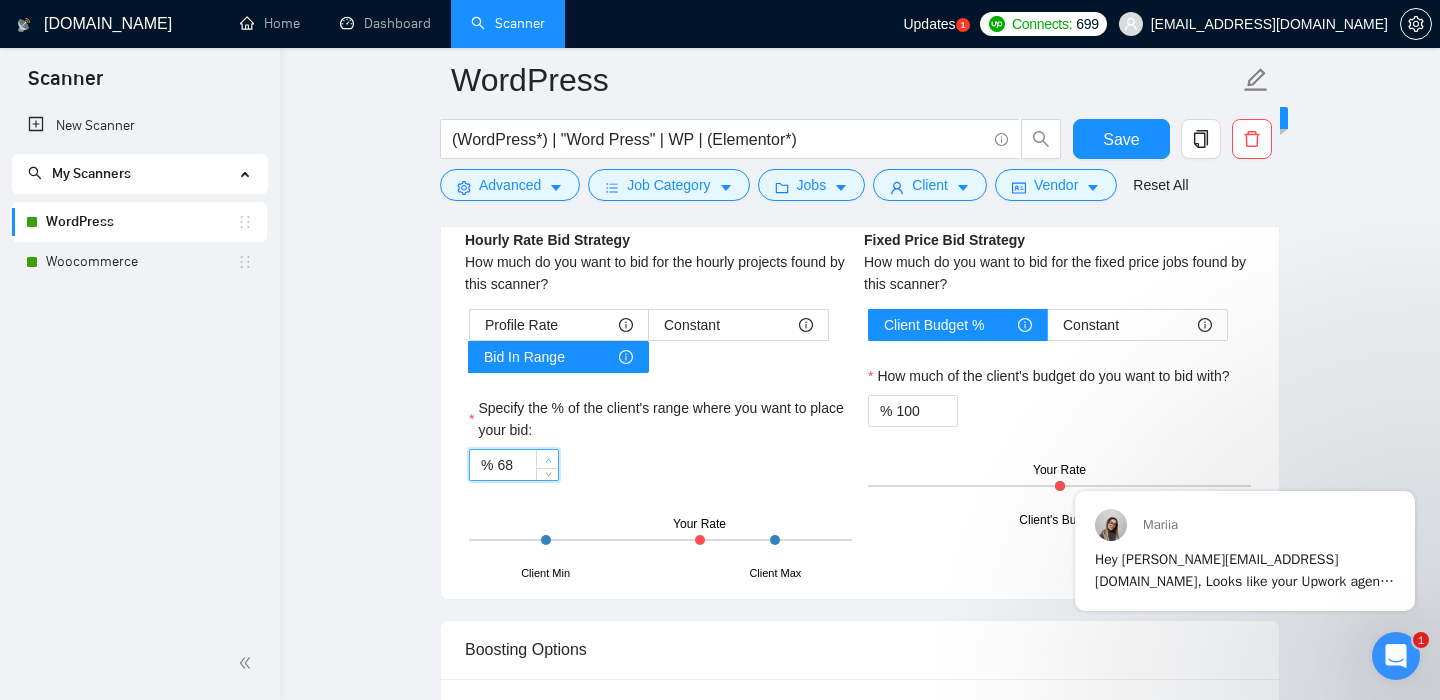 click 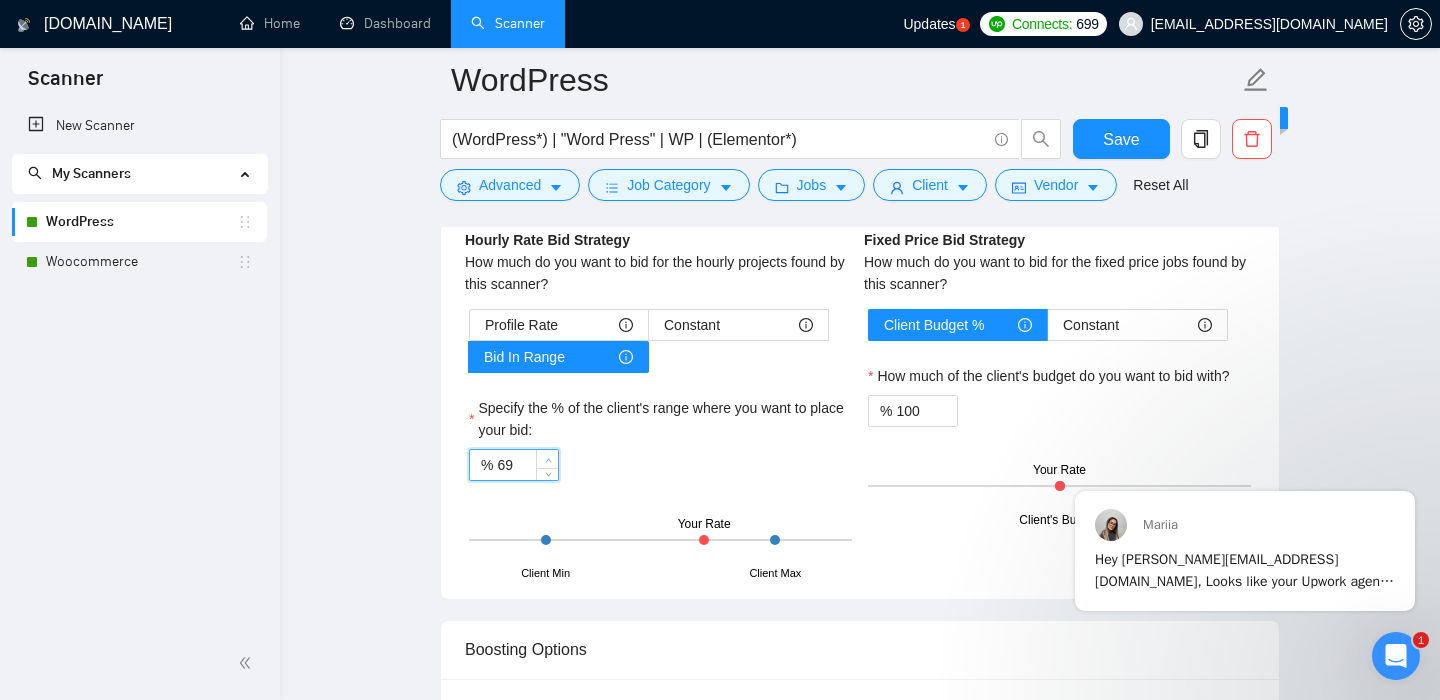 click 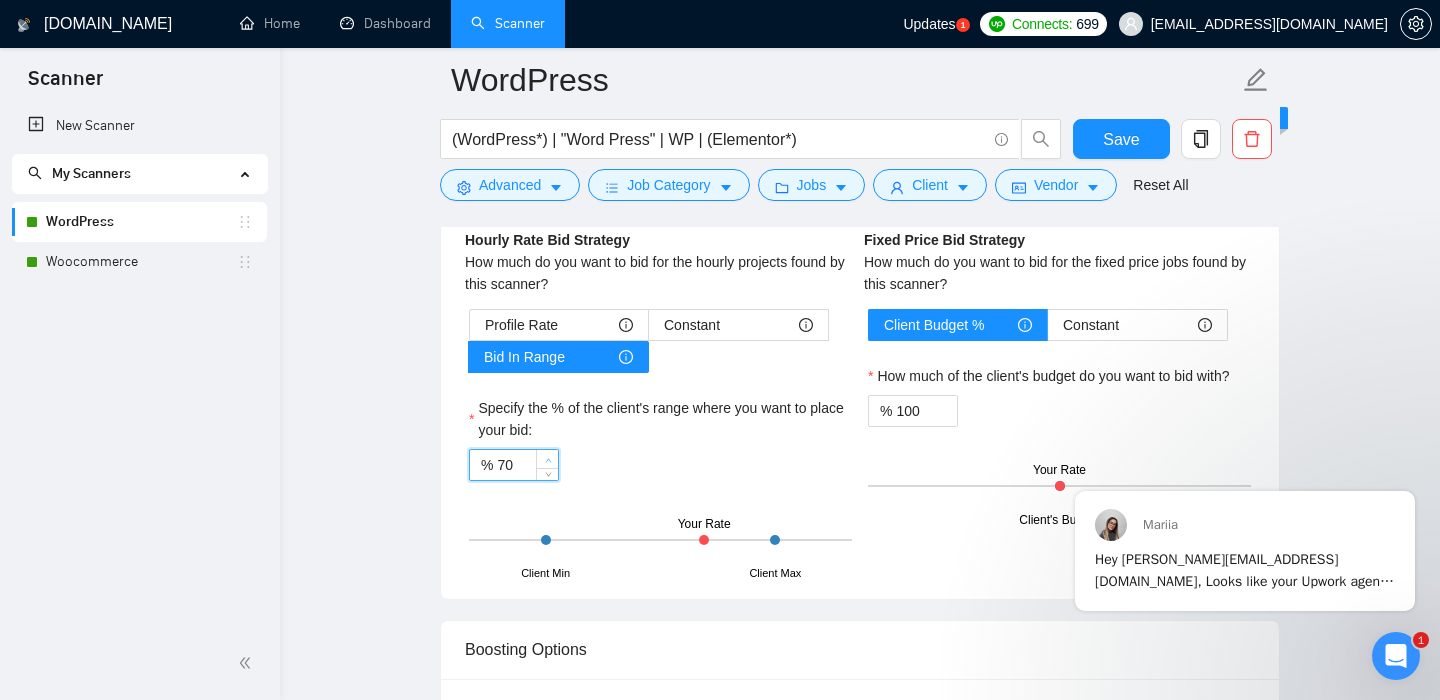 click 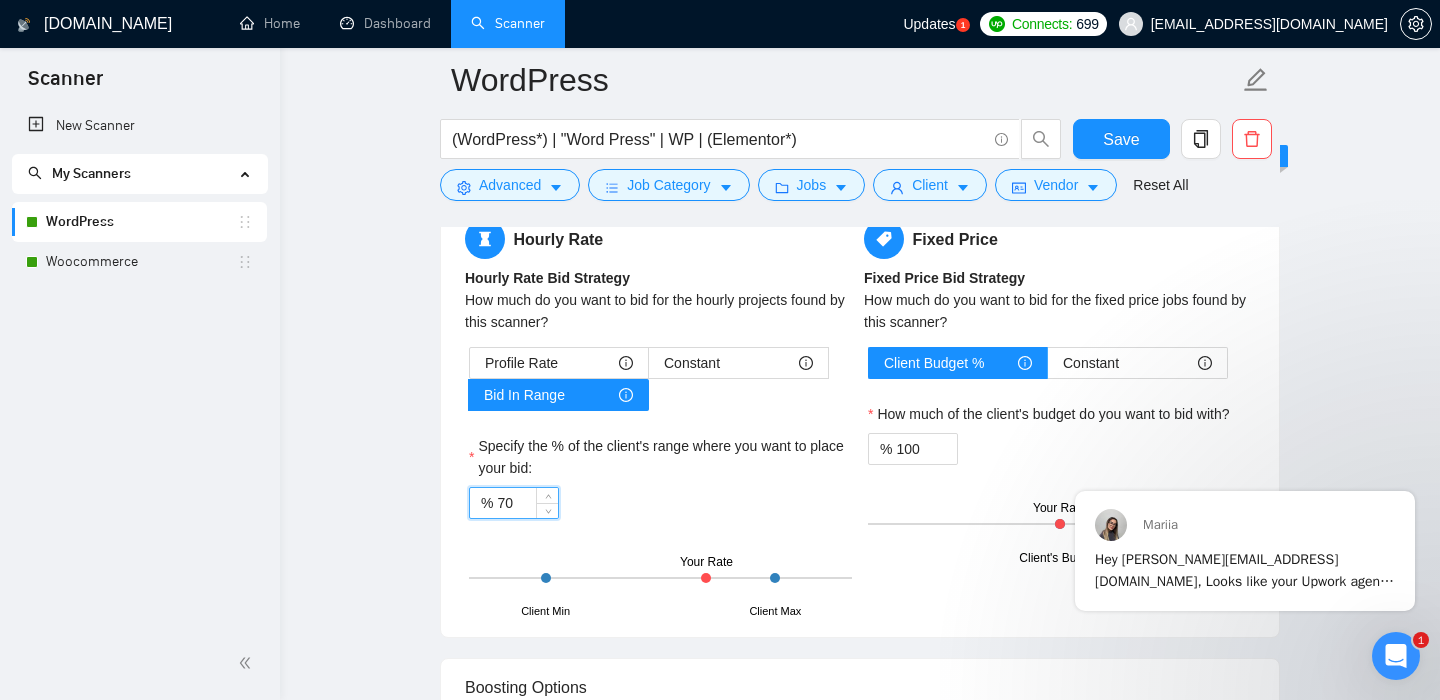 scroll, scrollTop: 2582, scrollLeft: 0, axis: vertical 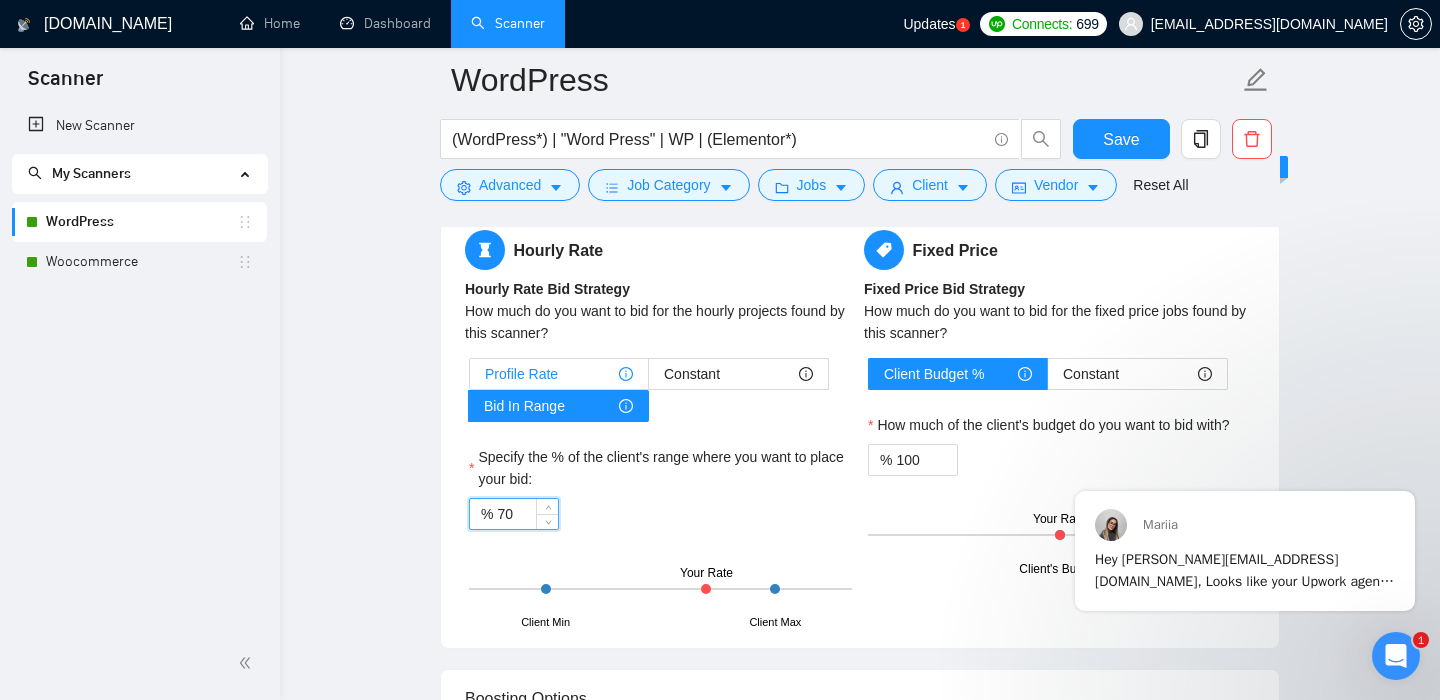 click on "Profile Rate" at bounding box center [559, 374] 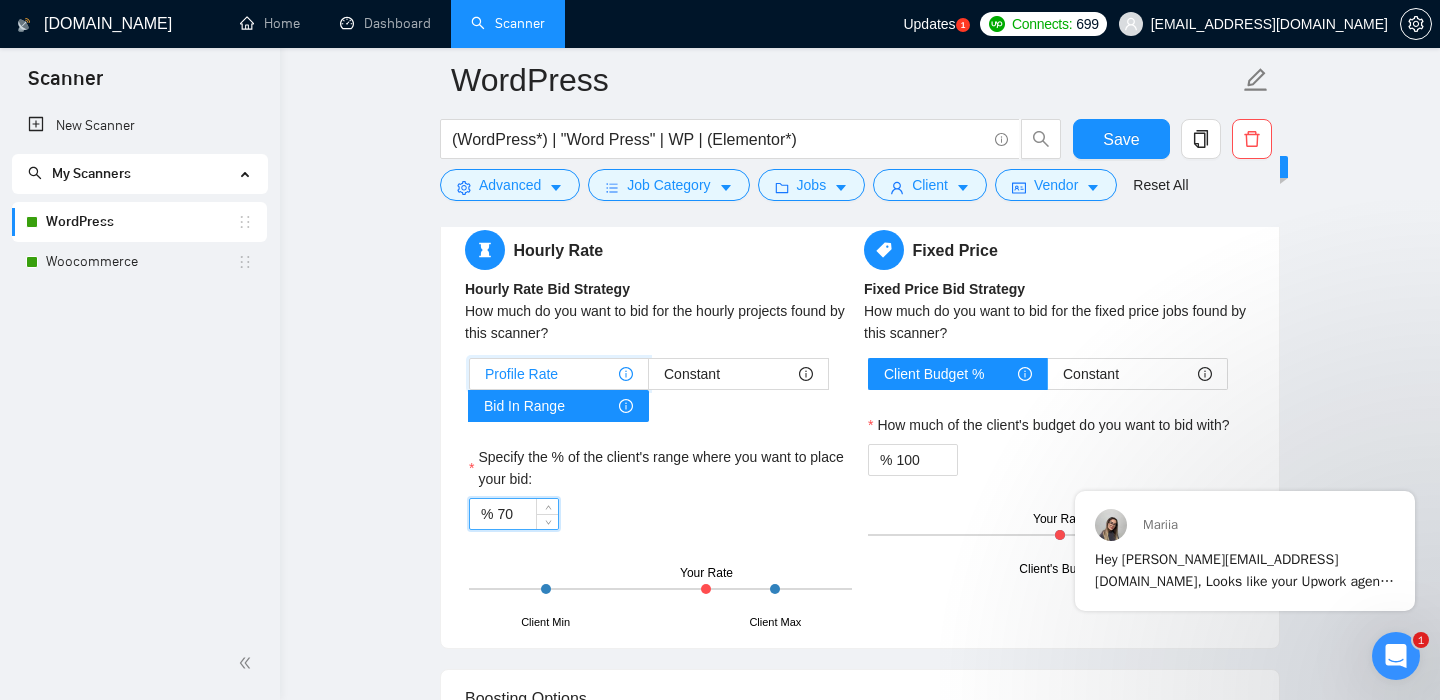 click on "Profile Rate" at bounding box center [470, 379] 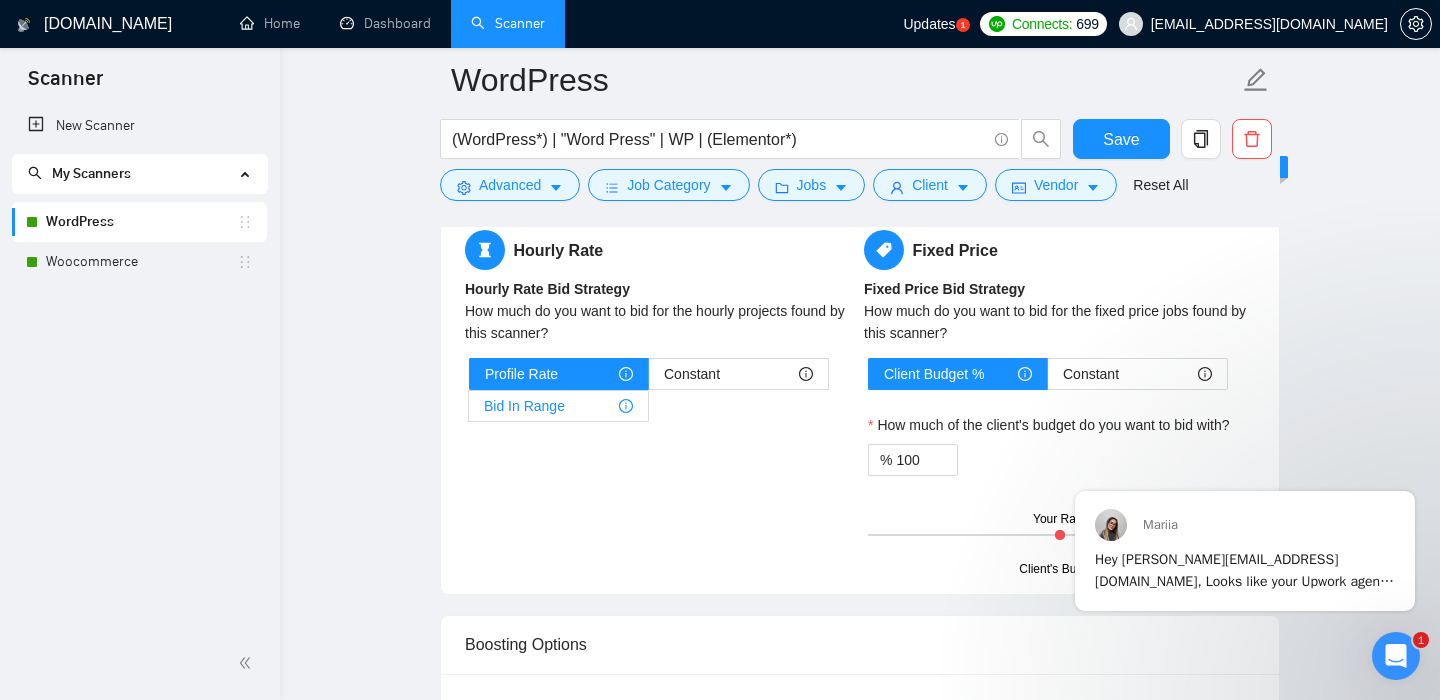 click on "Bid In Range" at bounding box center [558, 406] 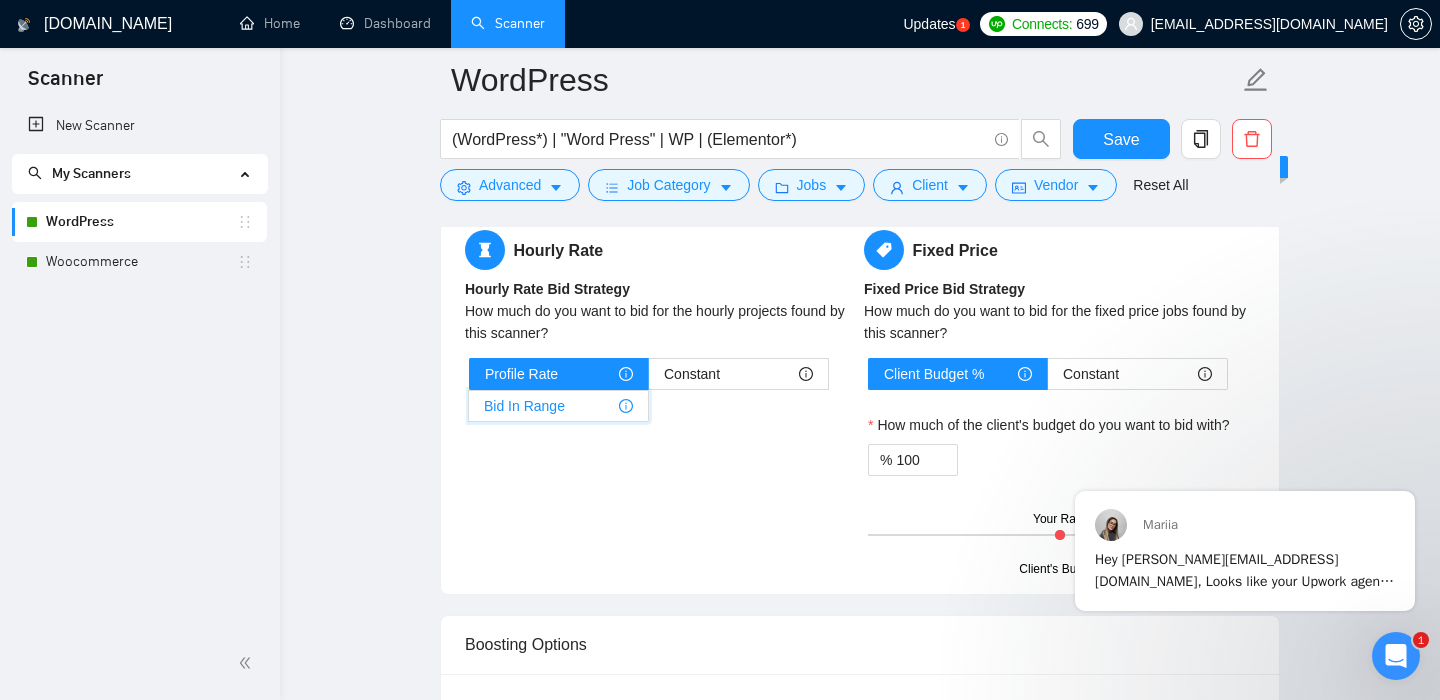 click on "Bid In Range" at bounding box center [469, 411] 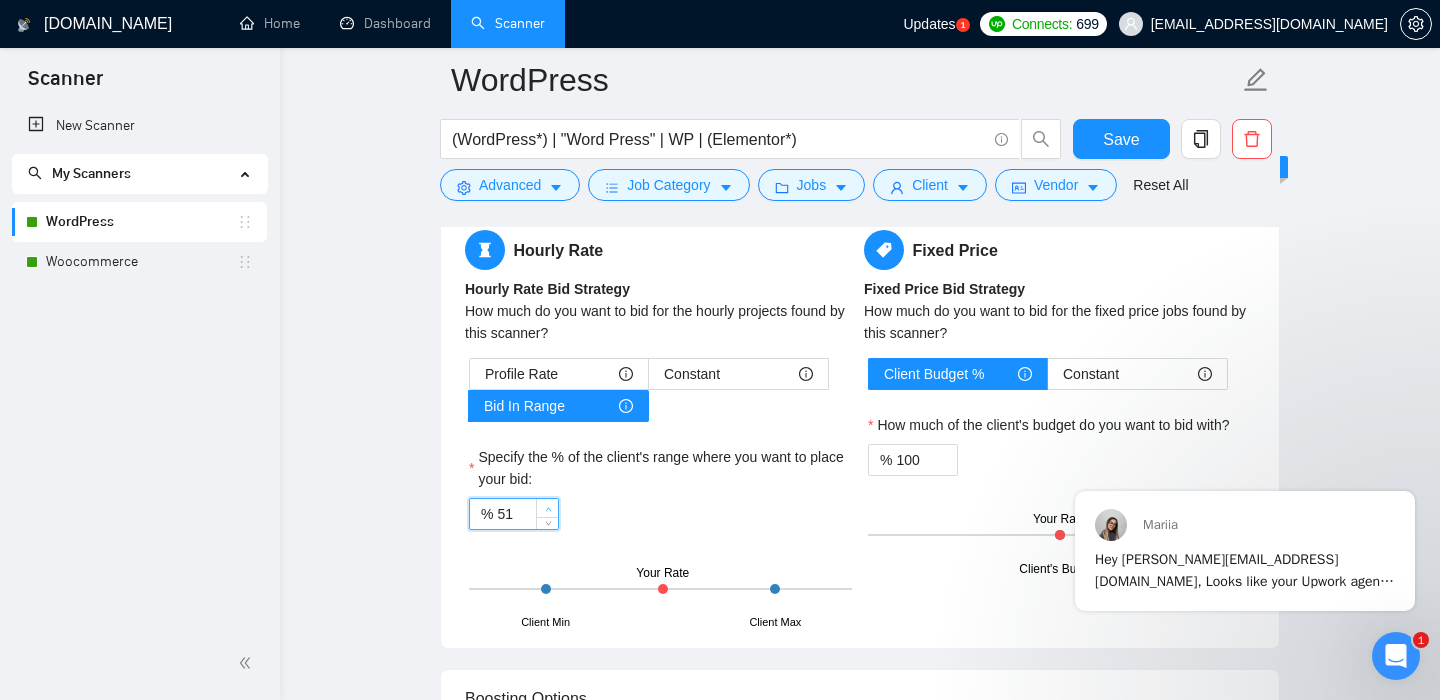 click 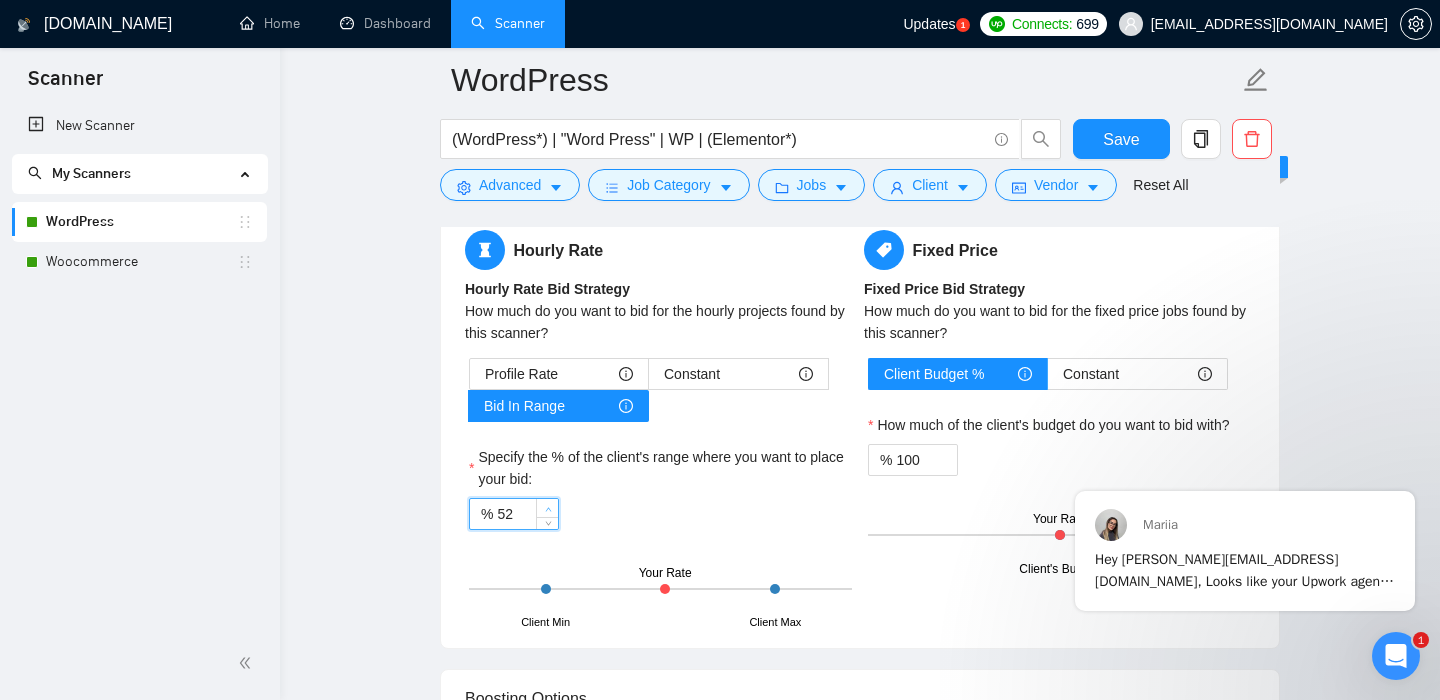click 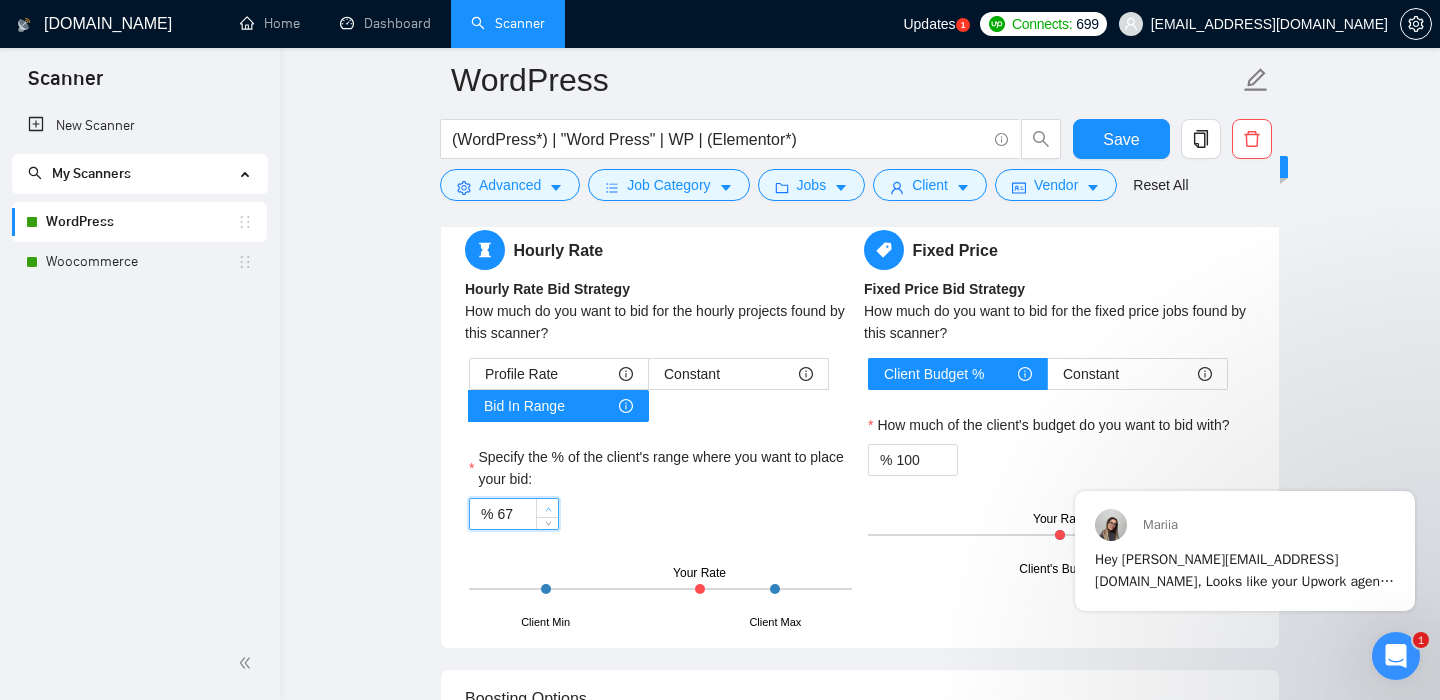 click 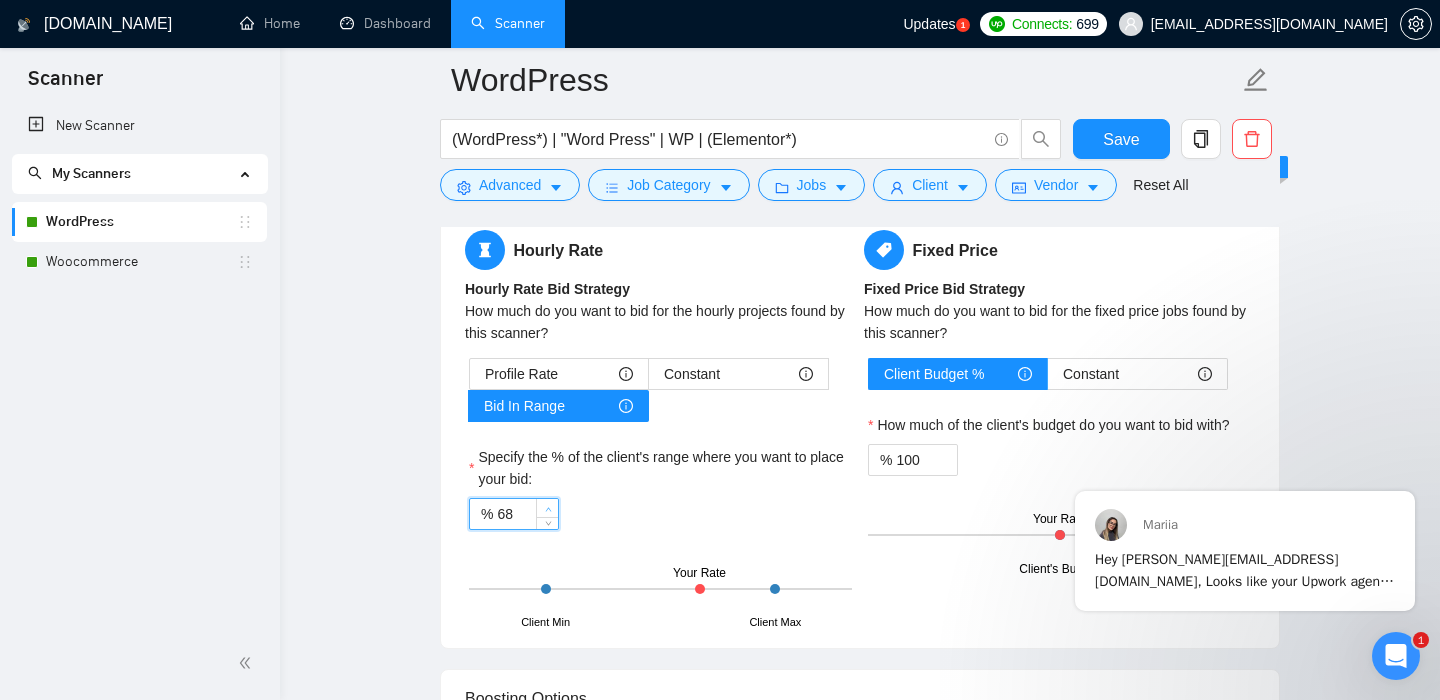 click 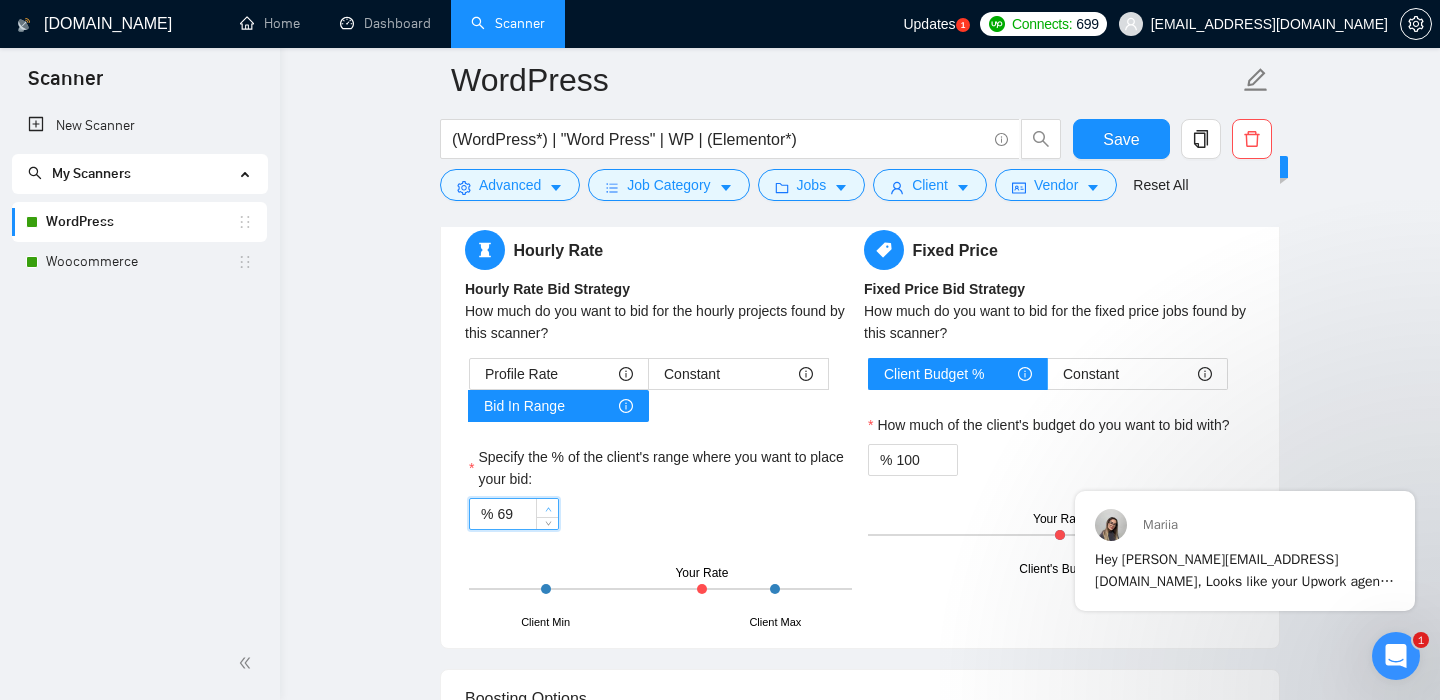 click 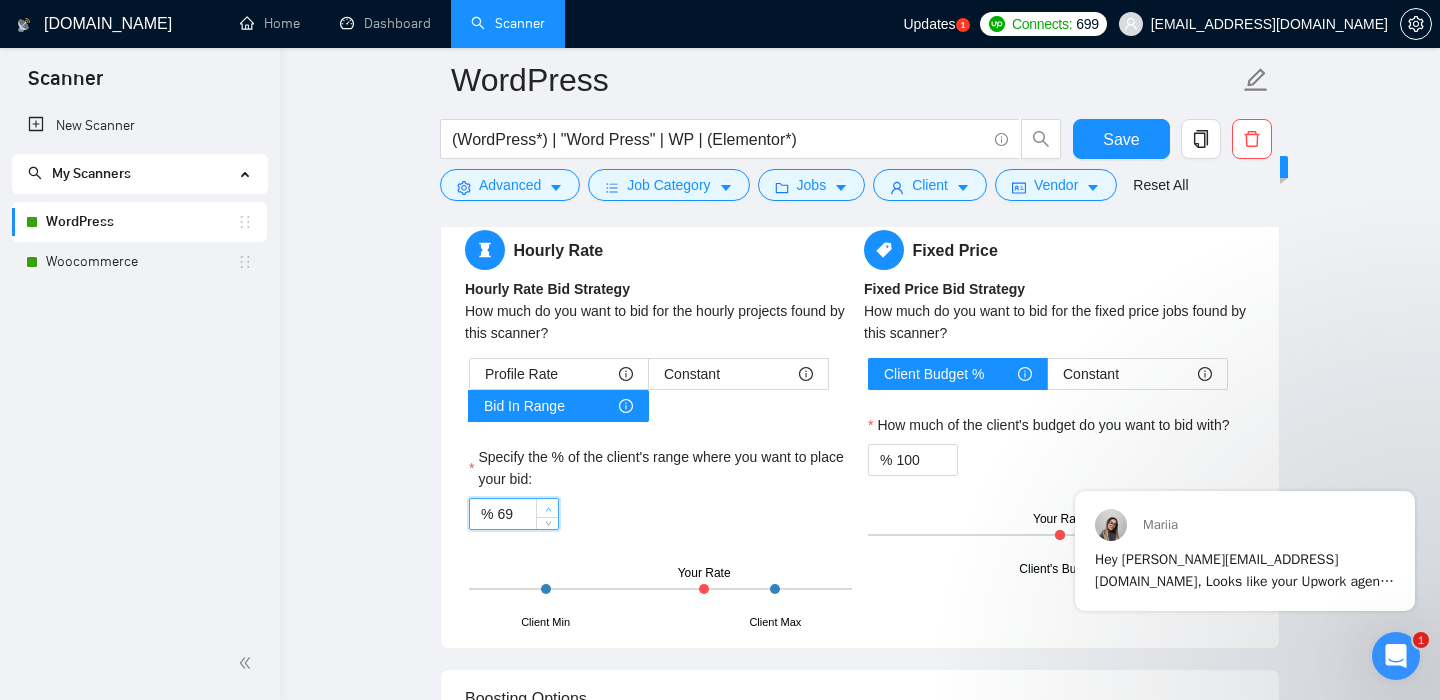 type on "70" 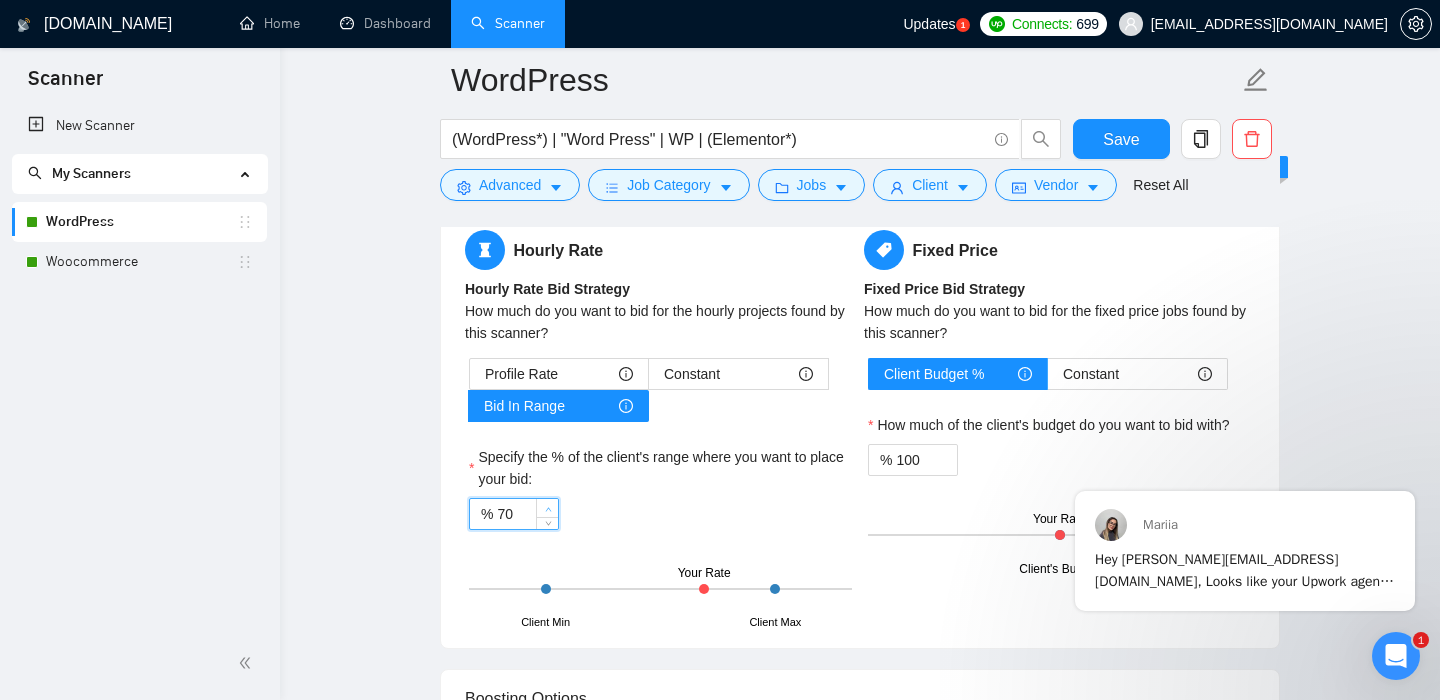 click 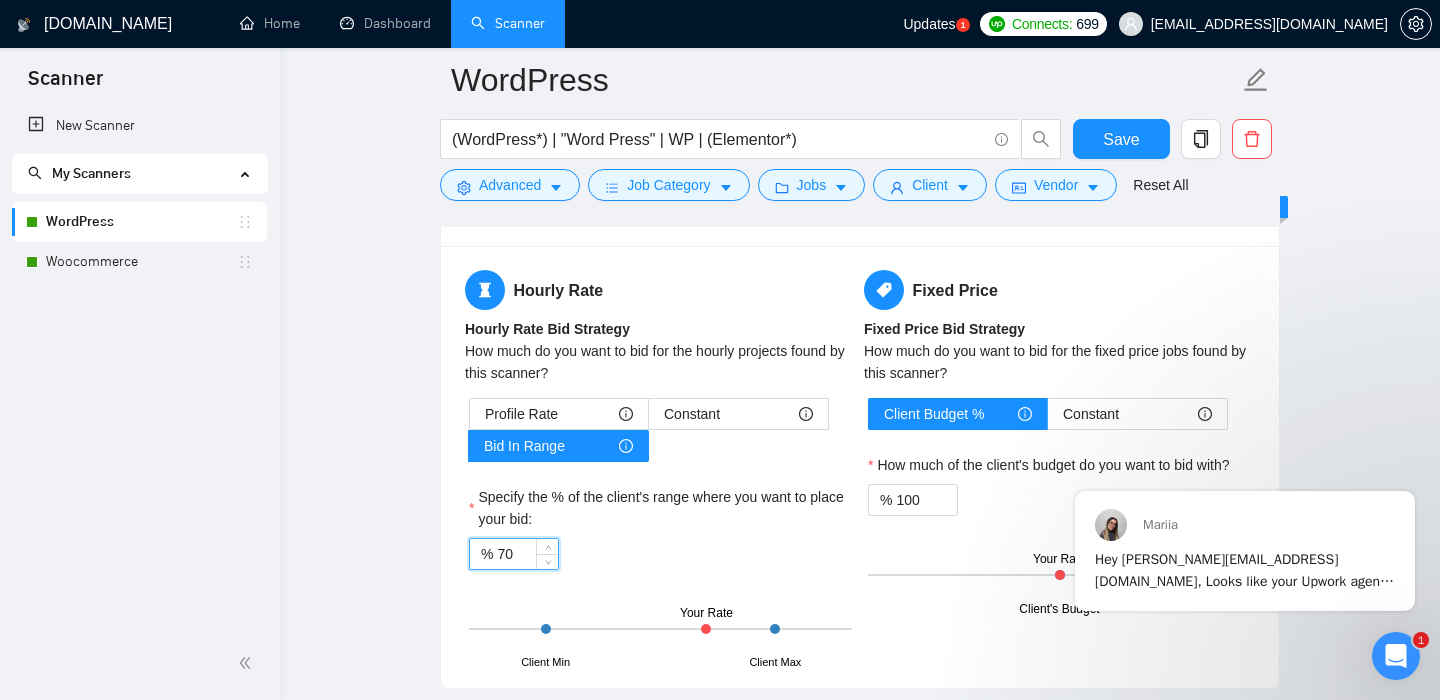 scroll, scrollTop: 2540, scrollLeft: 0, axis: vertical 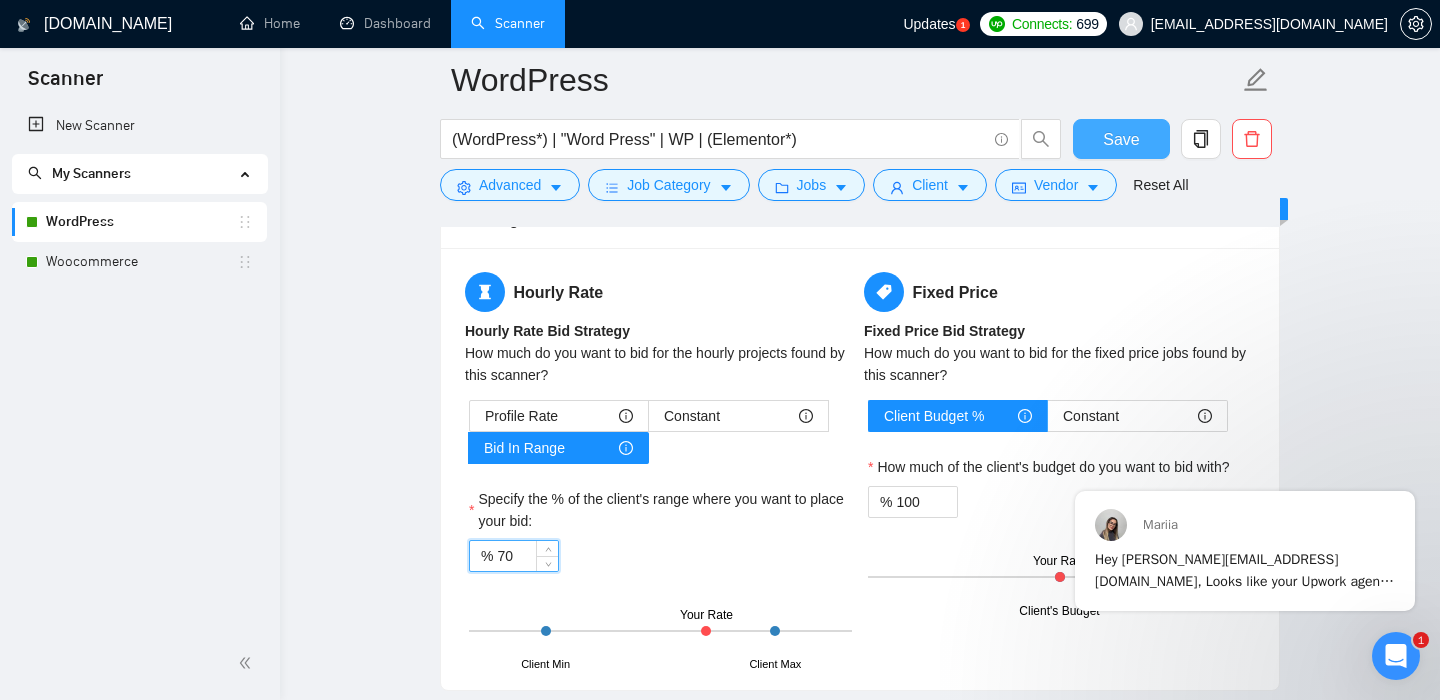 click on "Save" at bounding box center [1121, 139] 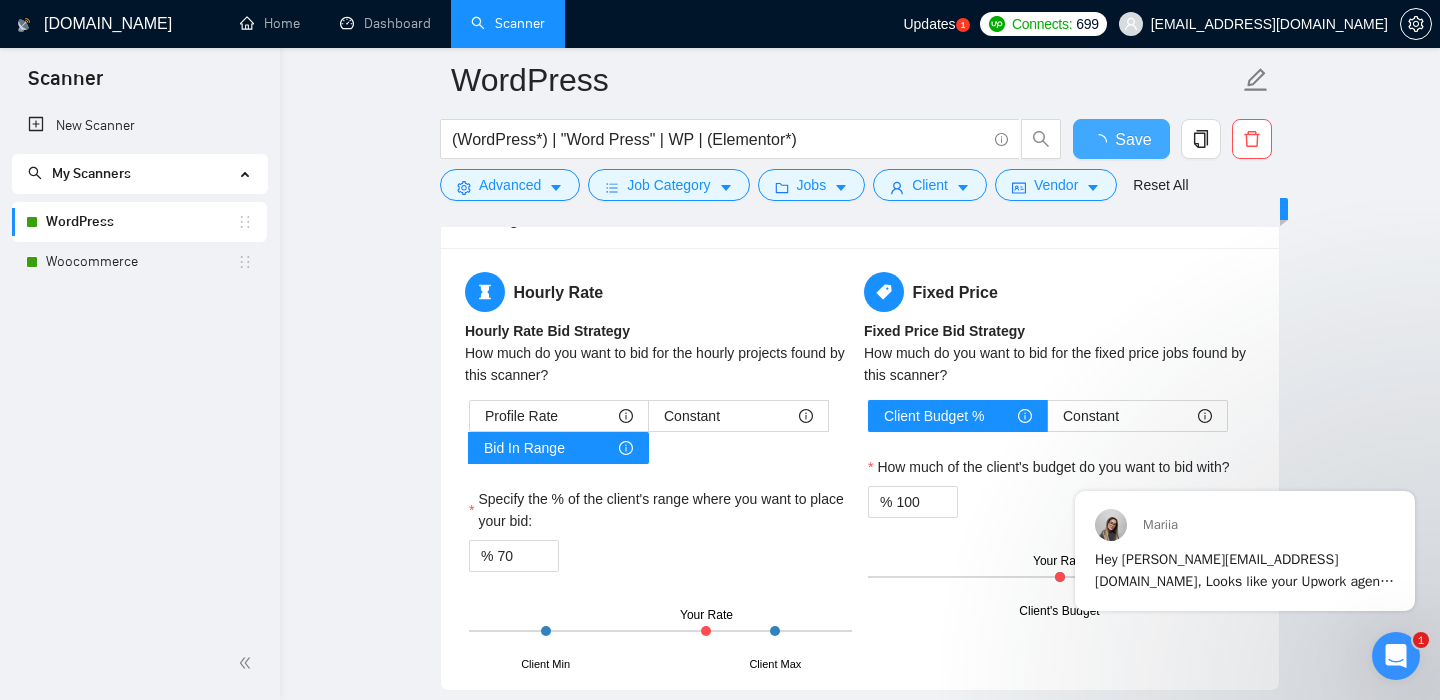 type 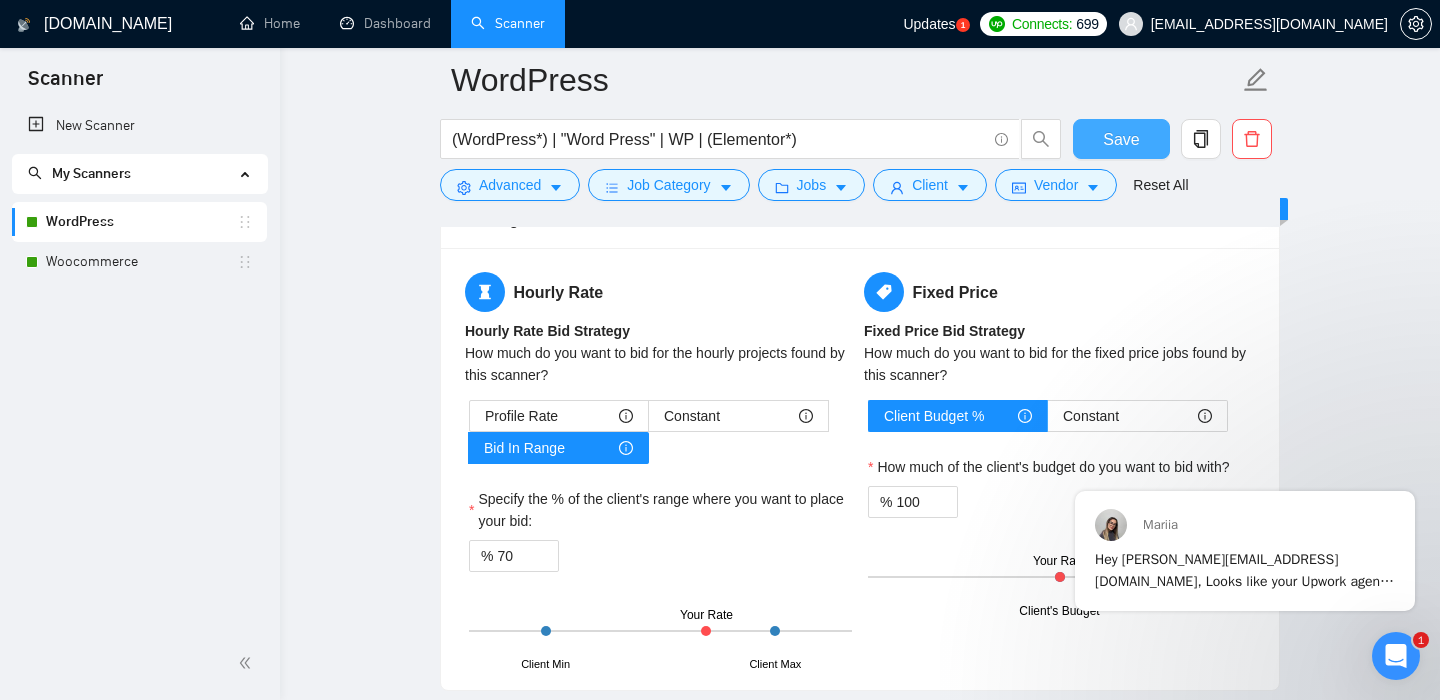 type 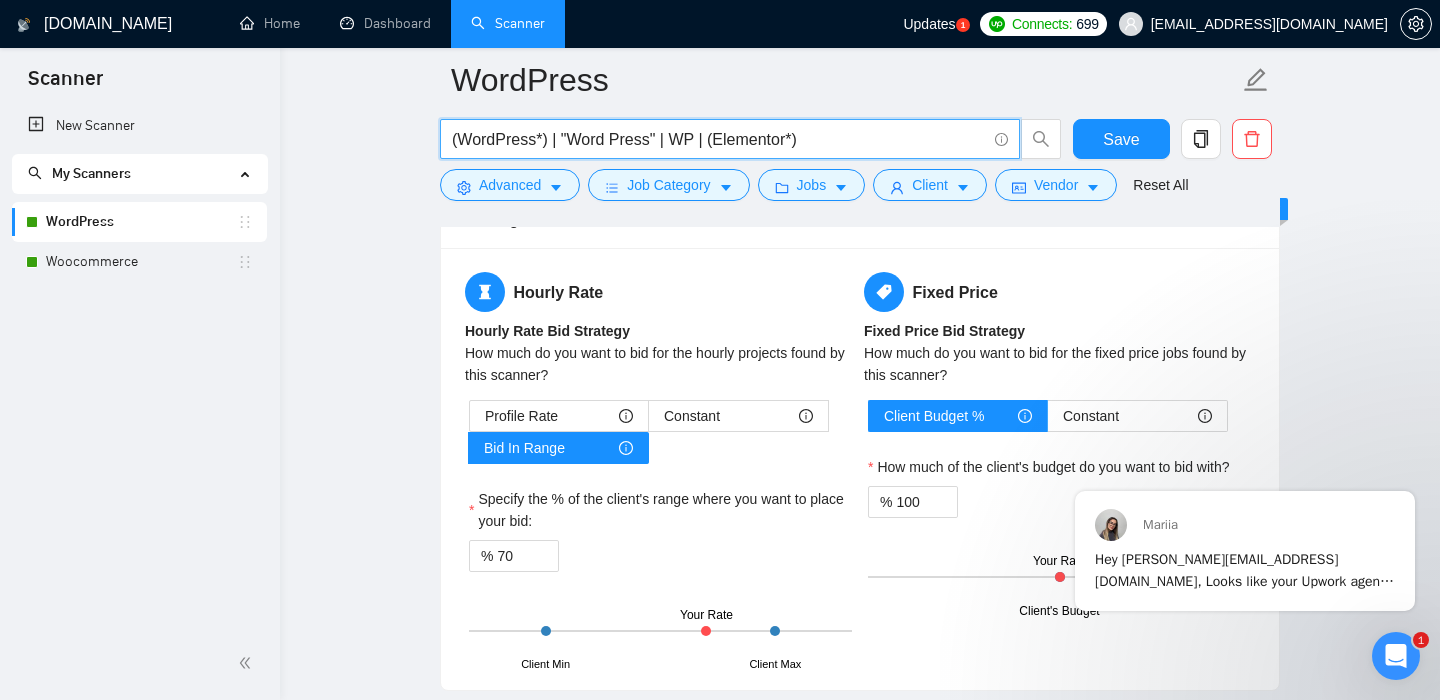click on "(WordPress*) | "Word Press" | WP | (Elementor*)" at bounding box center (719, 139) 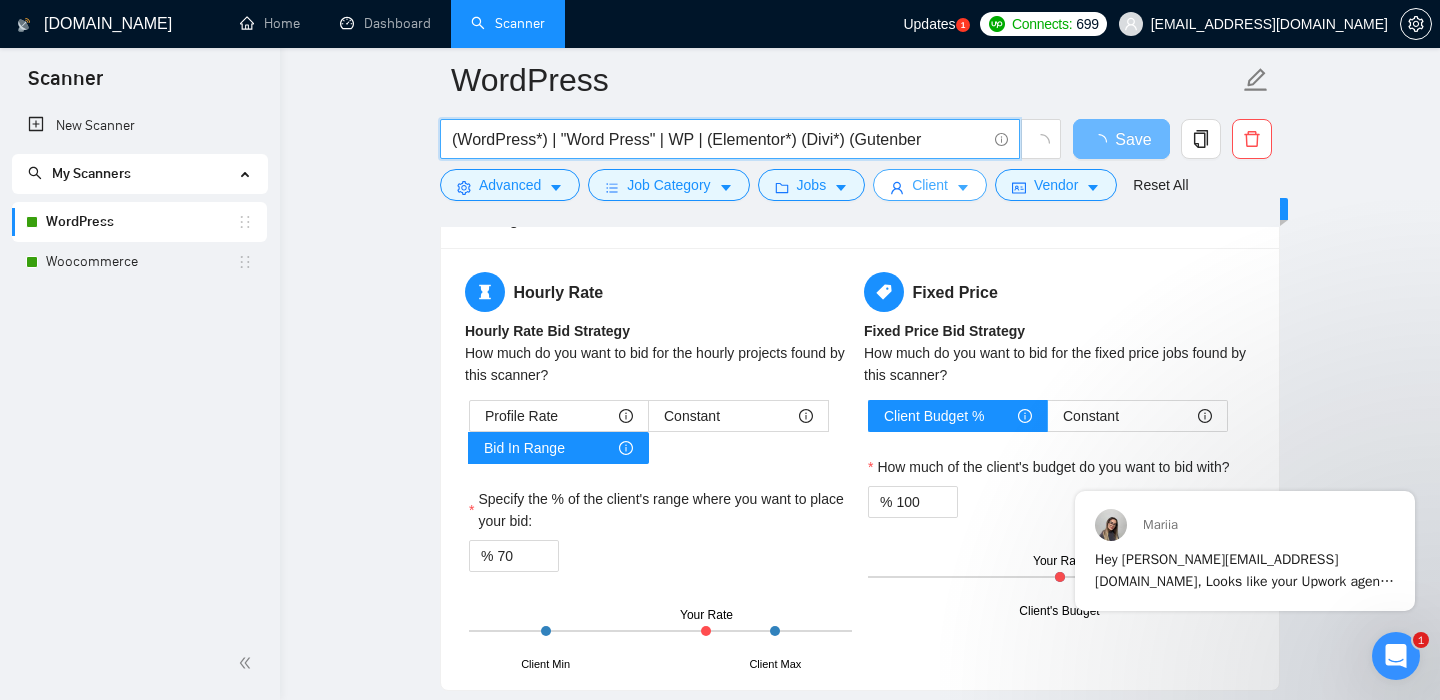 type on "(WordPress*) | "Word Press" | WP | (Elementor*) (Divi*) (Gutenberg" 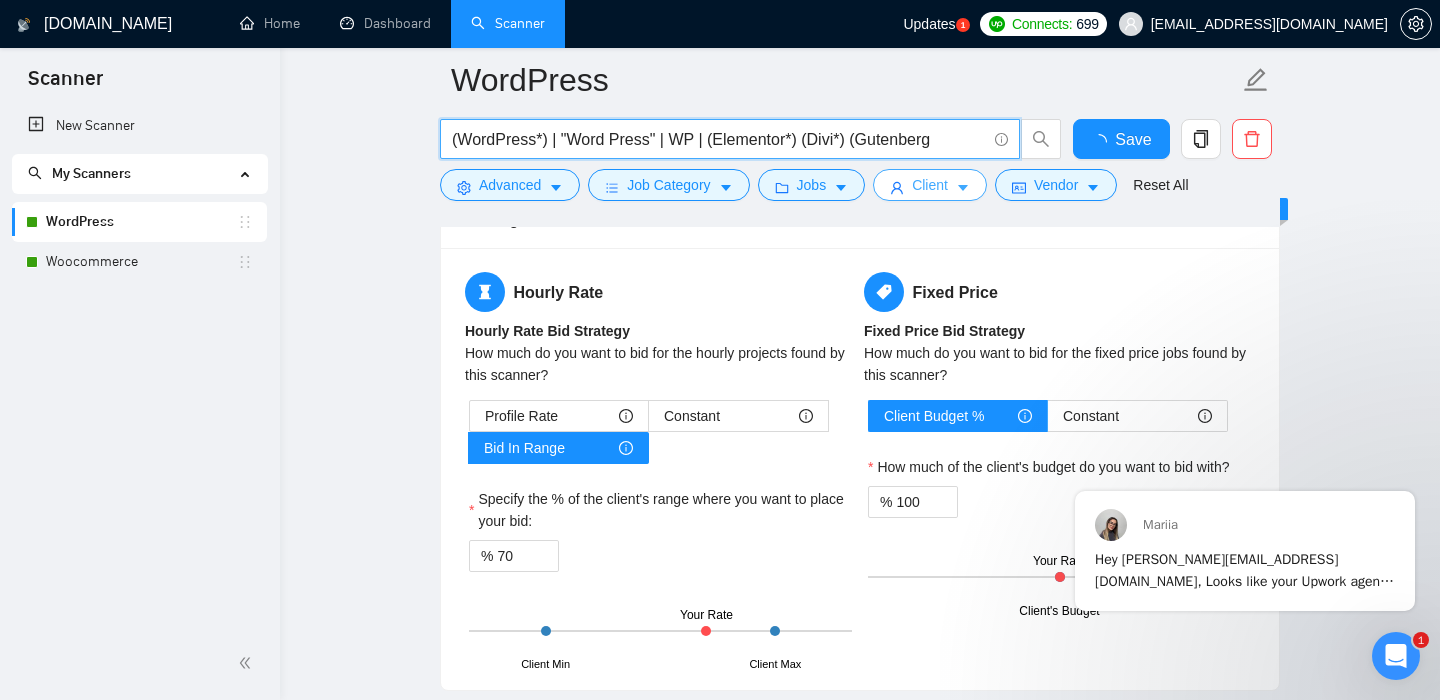 type 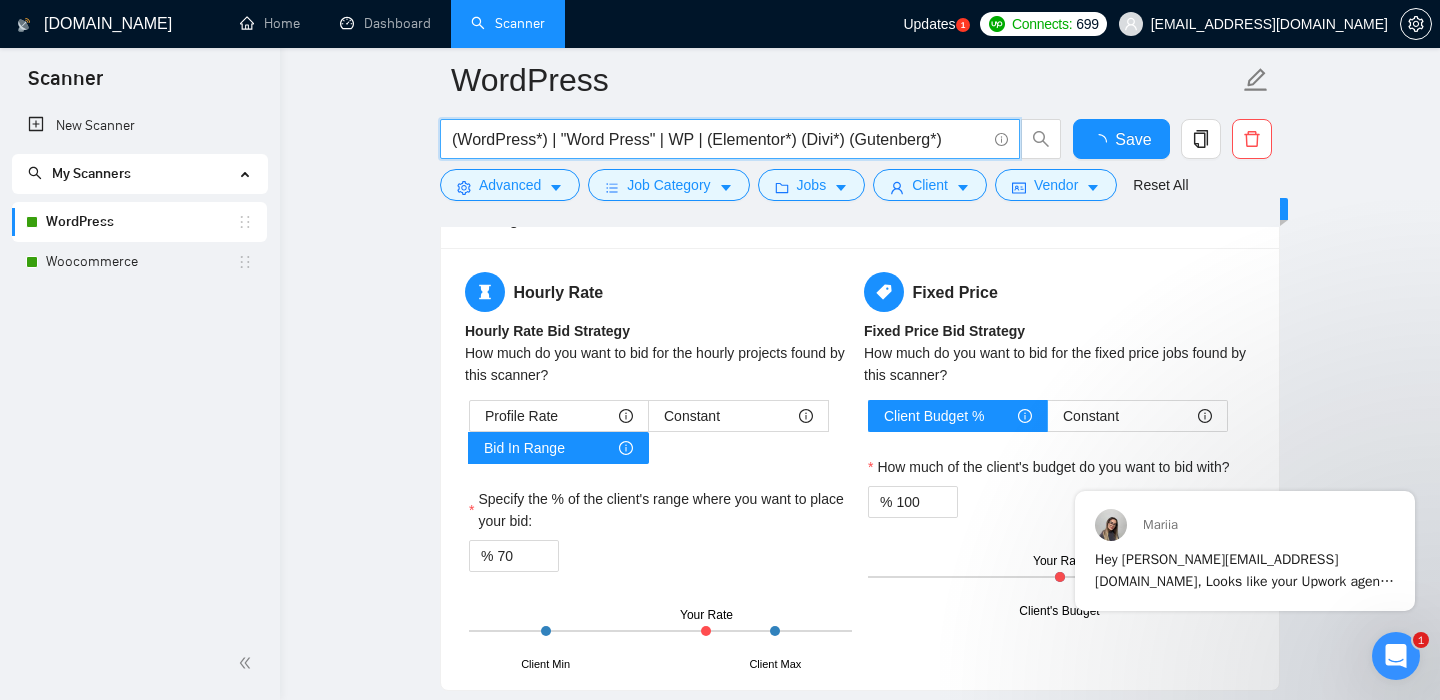type on "(WordPress*) | "Word Press" | WP | (Elementor*) (Divi*) (Gutenberg*)" 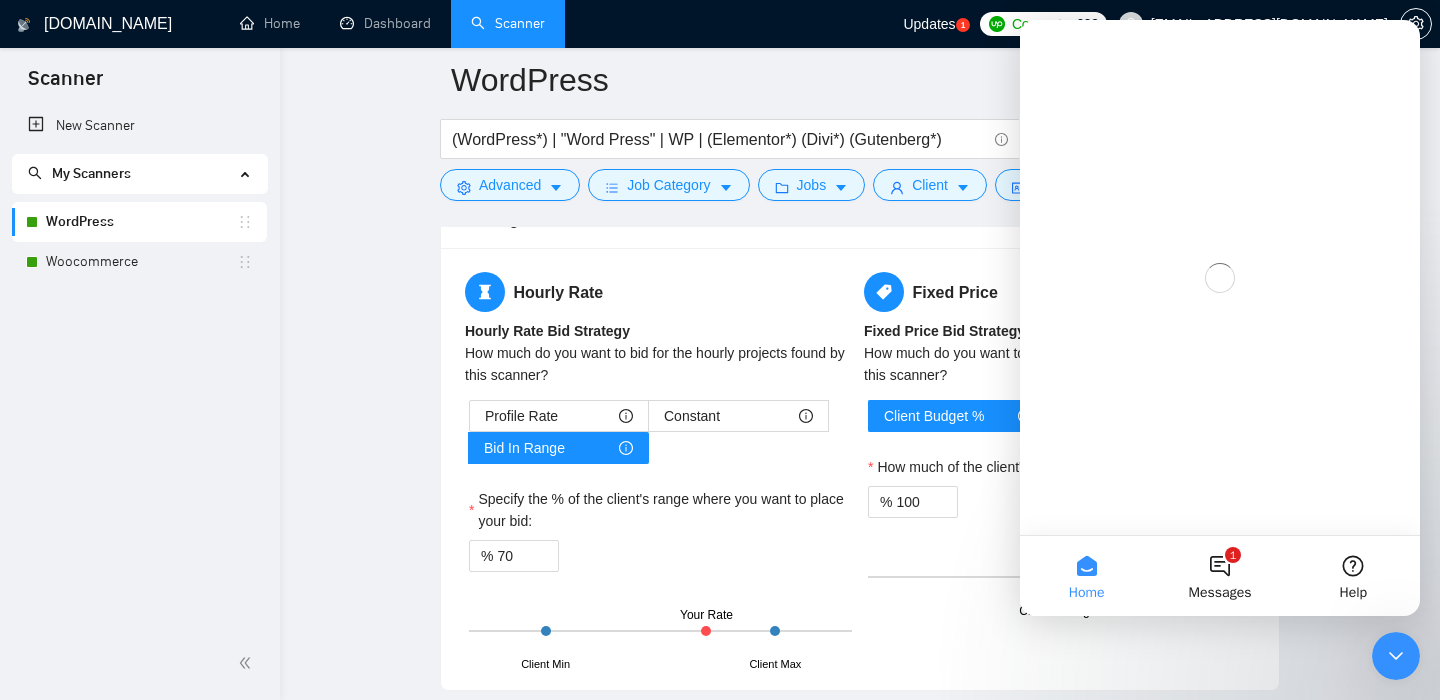 scroll, scrollTop: 0, scrollLeft: 0, axis: both 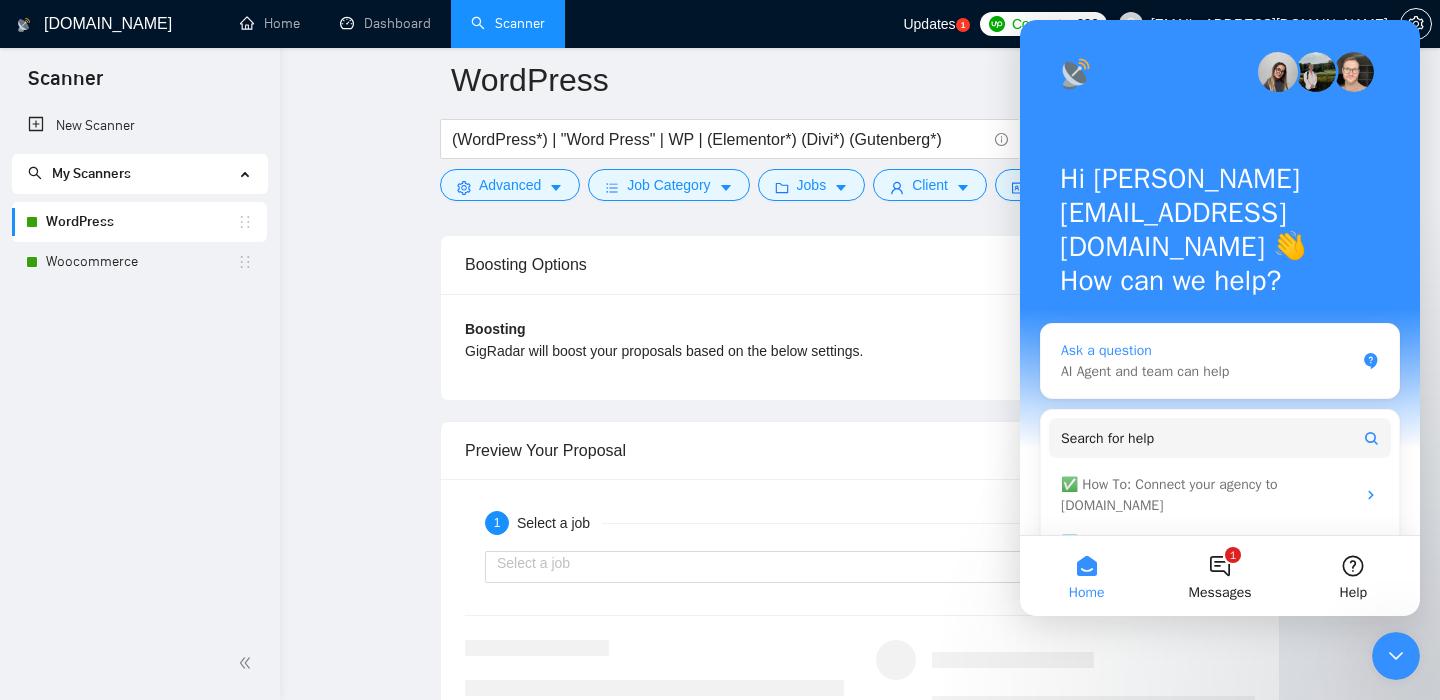 click on "AI Agent and team can help" at bounding box center (1208, 371) 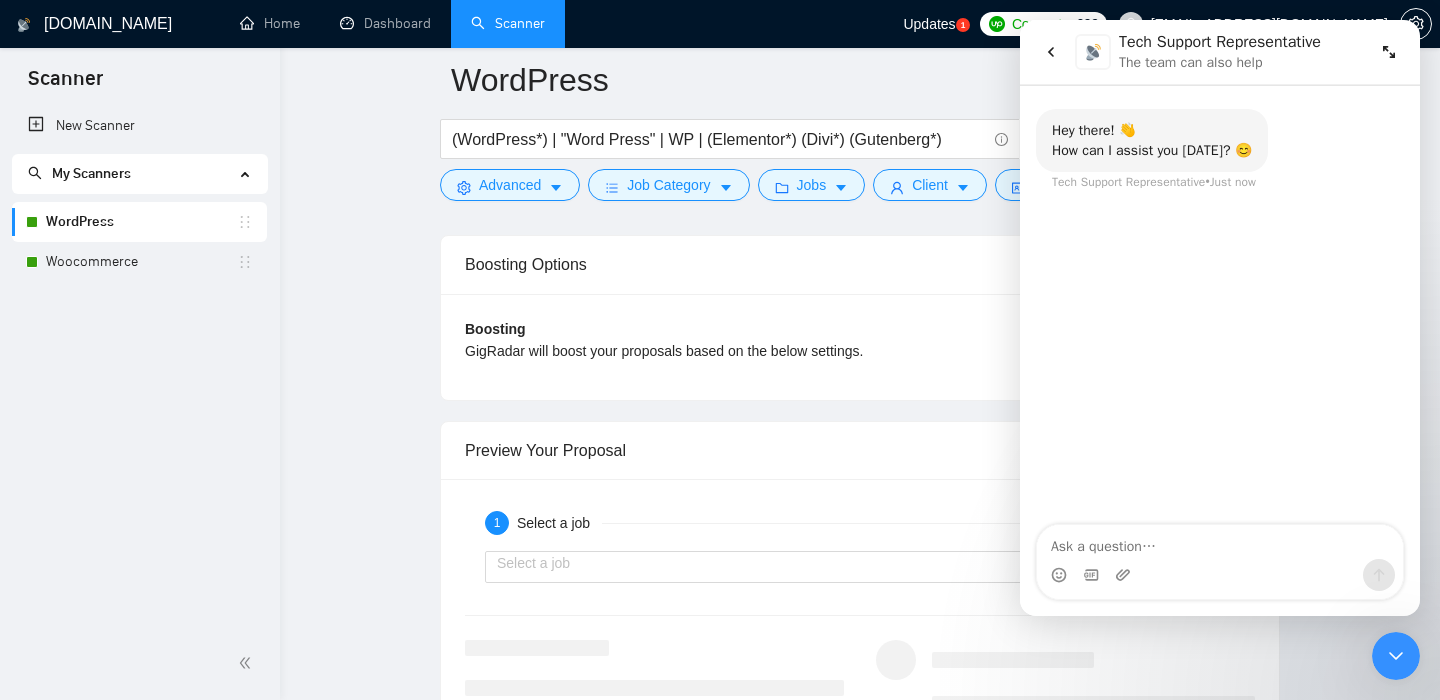 type on "T" 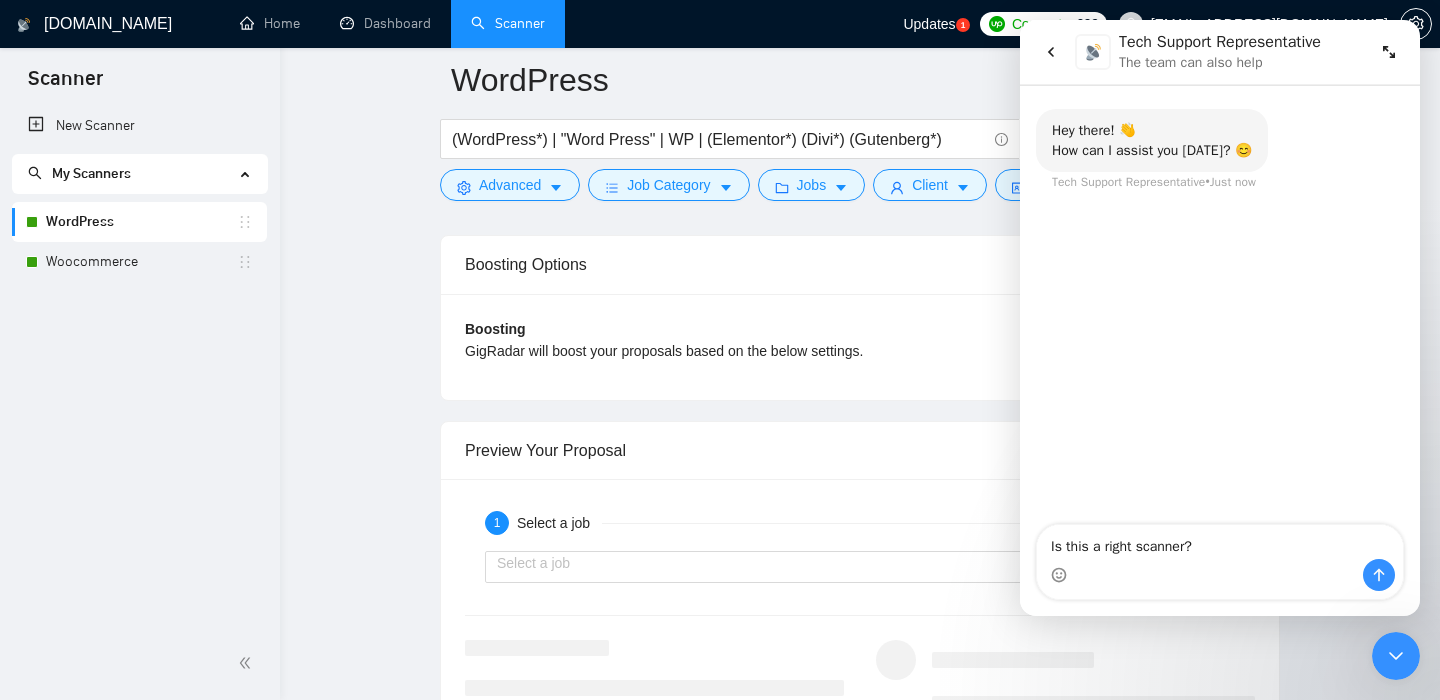 type on "Is this a right scanner?
(WordPress*) | "Word Press" | WP | (Elementor*) (Divi*) (Gutenberg*)" 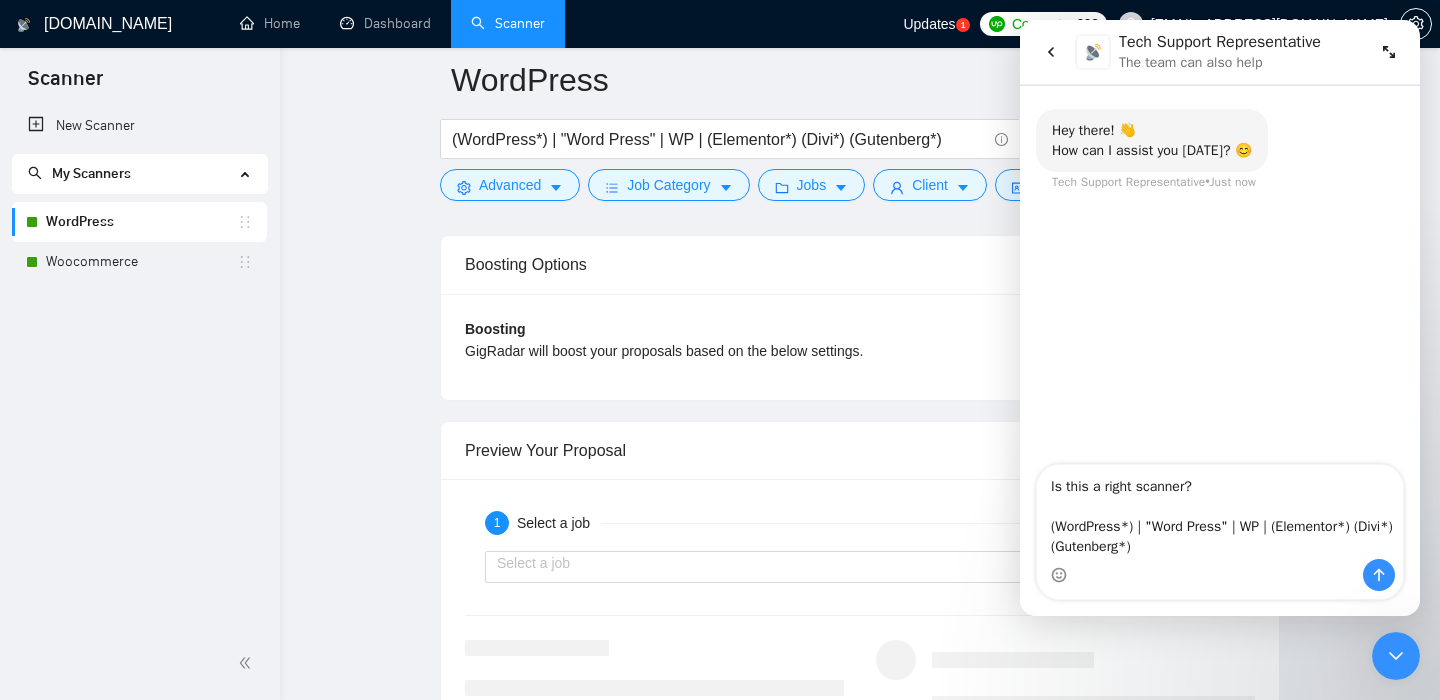 type 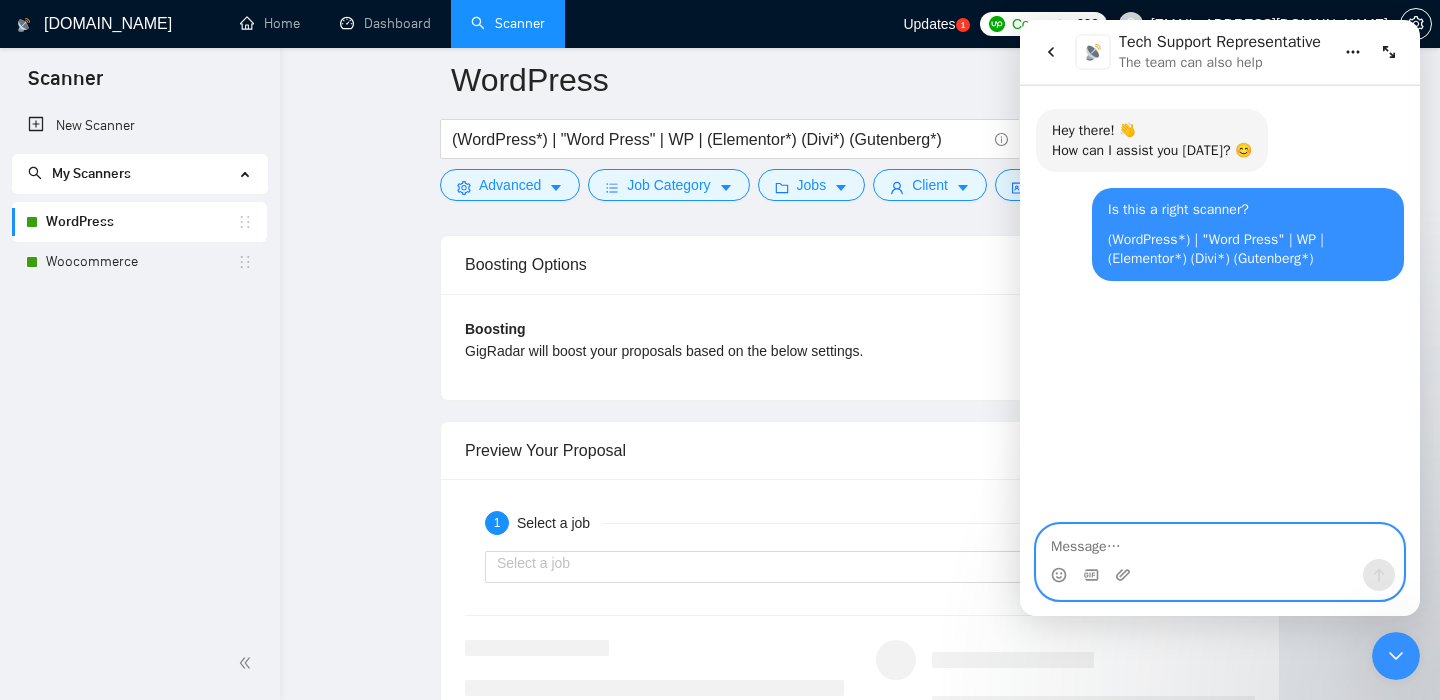 scroll, scrollTop: 3, scrollLeft: 0, axis: vertical 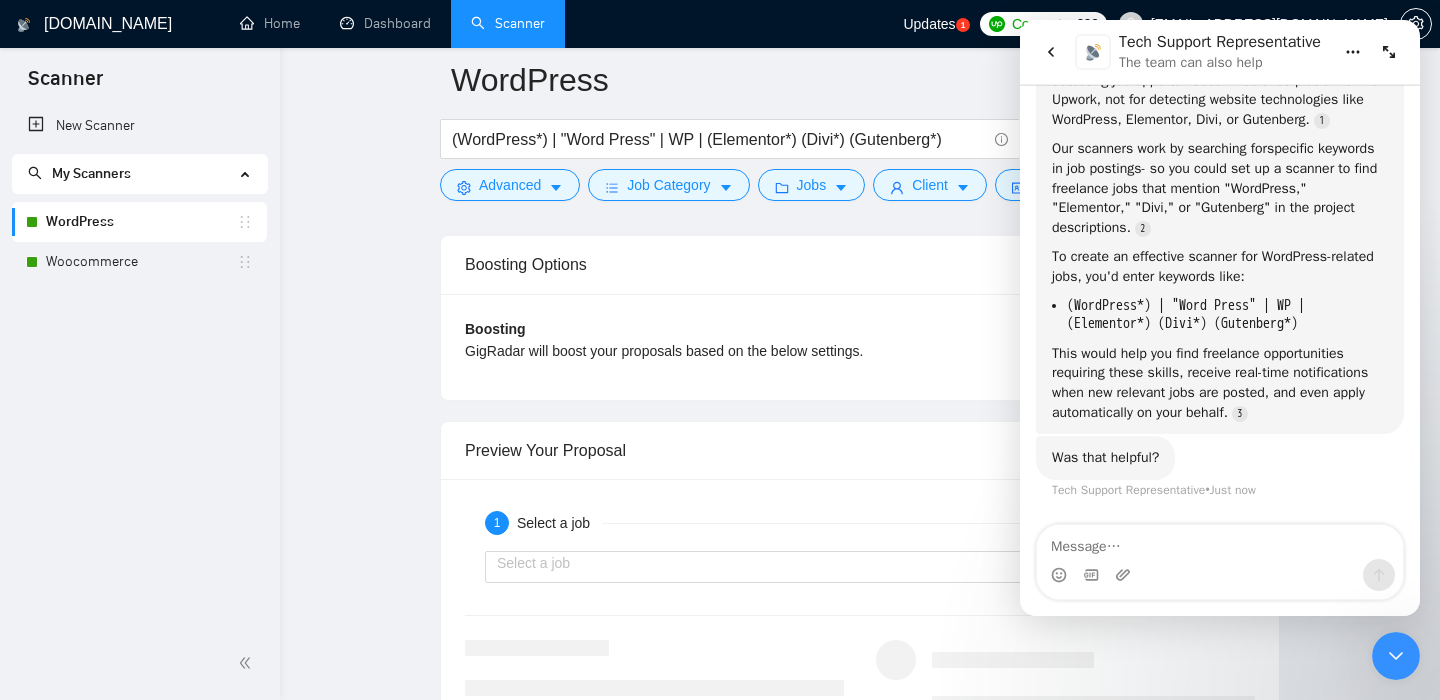 click on "Boosting Options" at bounding box center [860, 264] 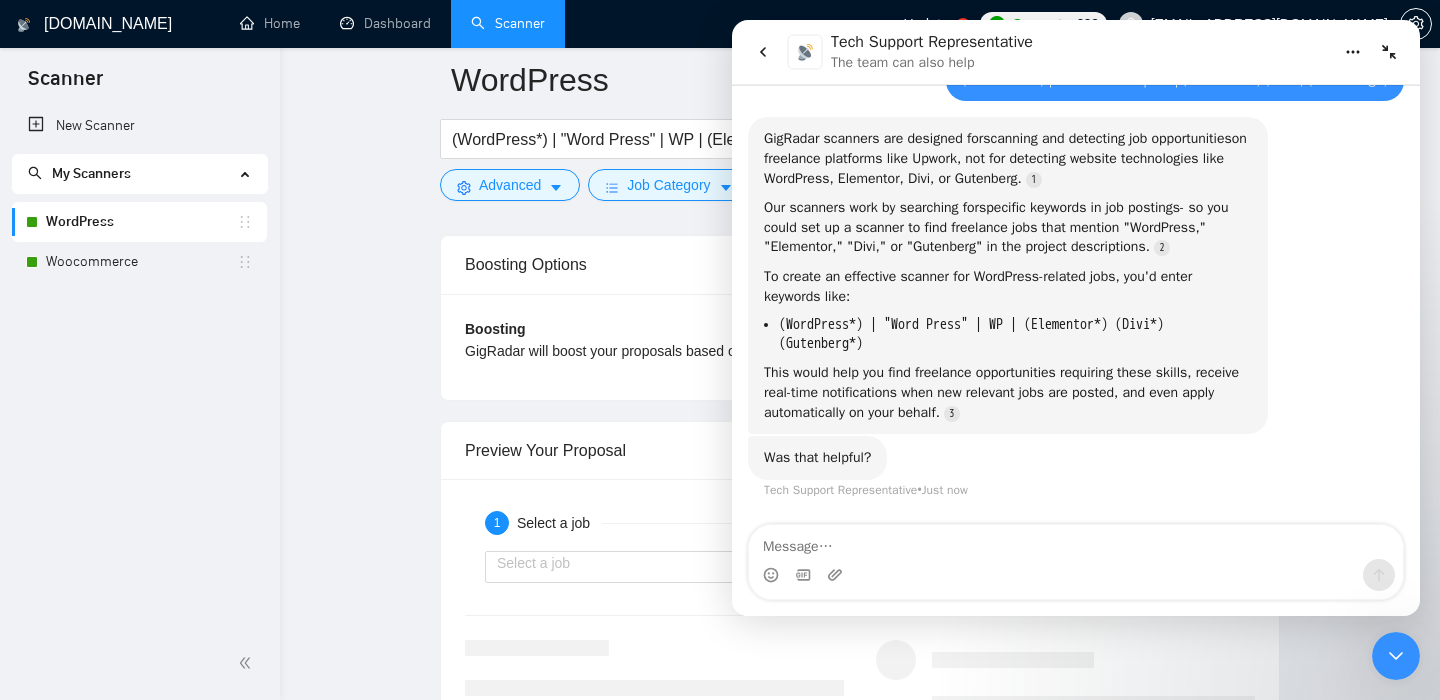 scroll, scrollTop: 177, scrollLeft: 0, axis: vertical 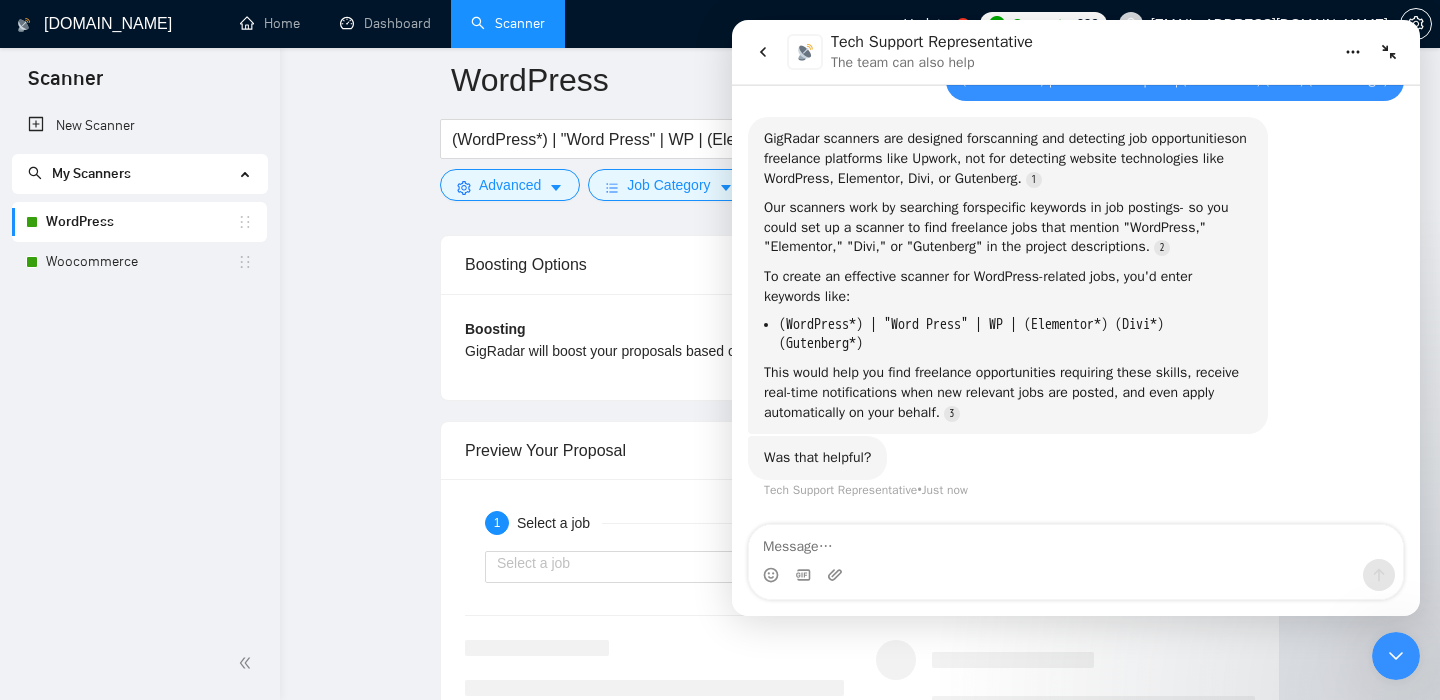 click 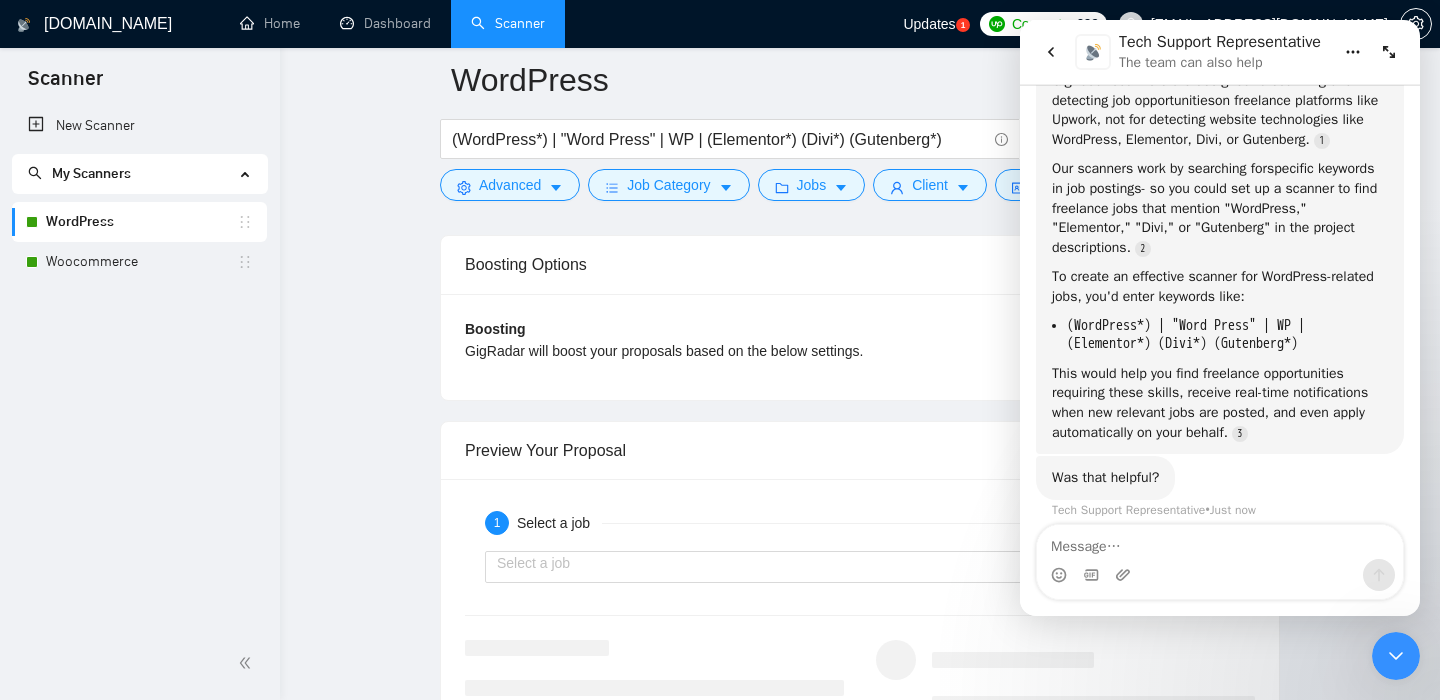 scroll, scrollTop: 261, scrollLeft: 0, axis: vertical 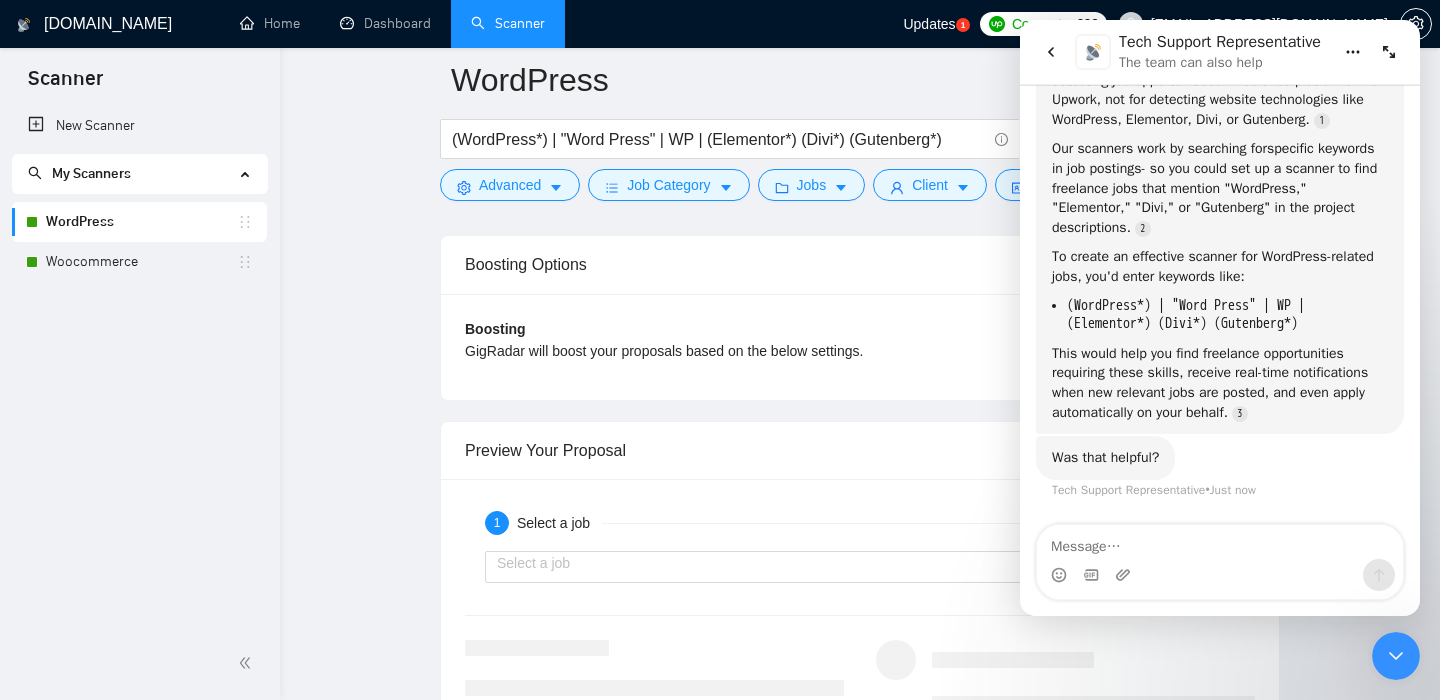 click 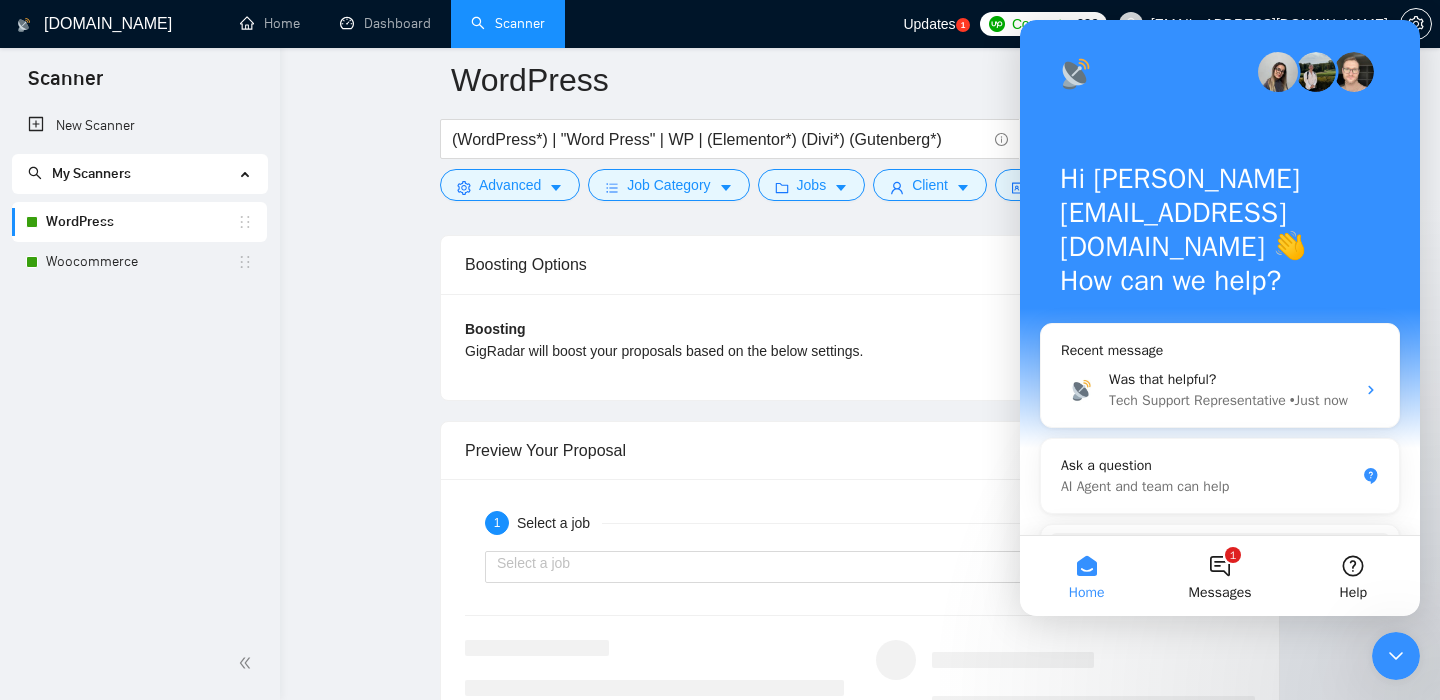 click at bounding box center (1396, 656) 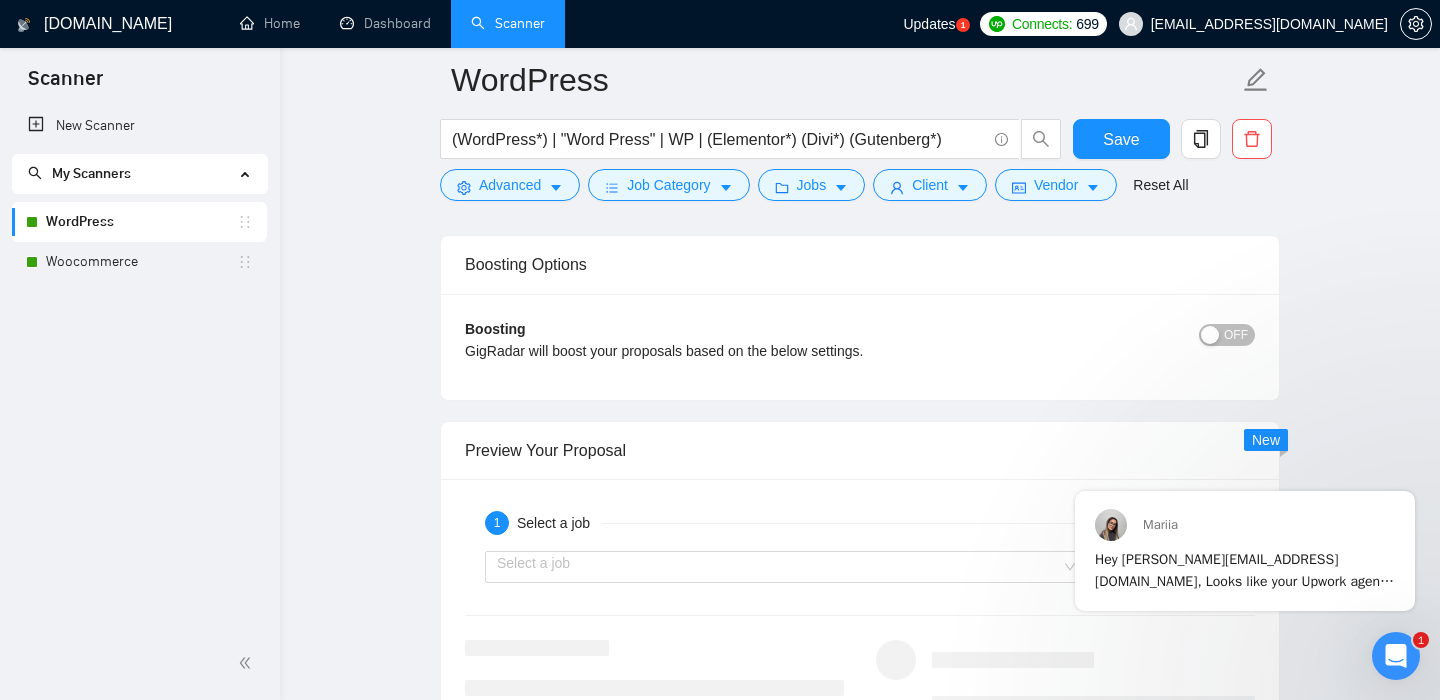 scroll, scrollTop: 0, scrollLeft: 0, axis: both 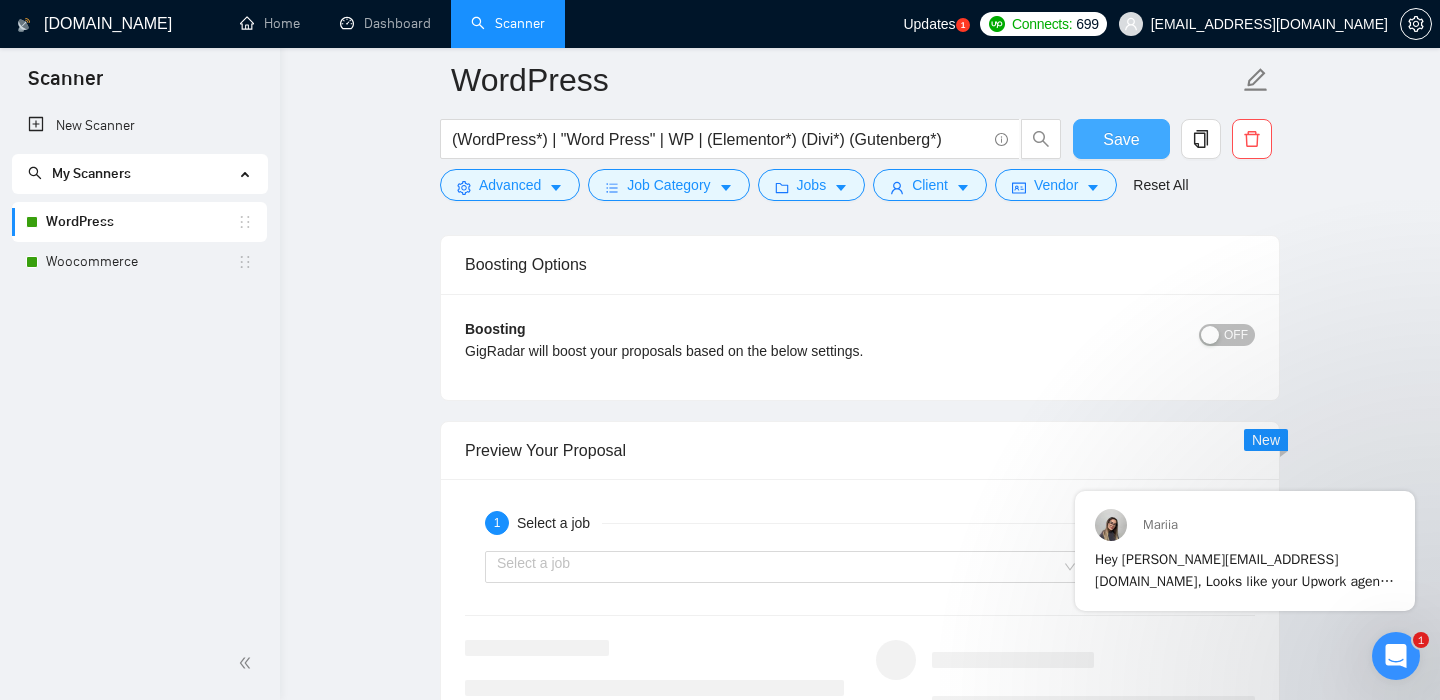 click on "Save" at bounding box center (1121, 139) 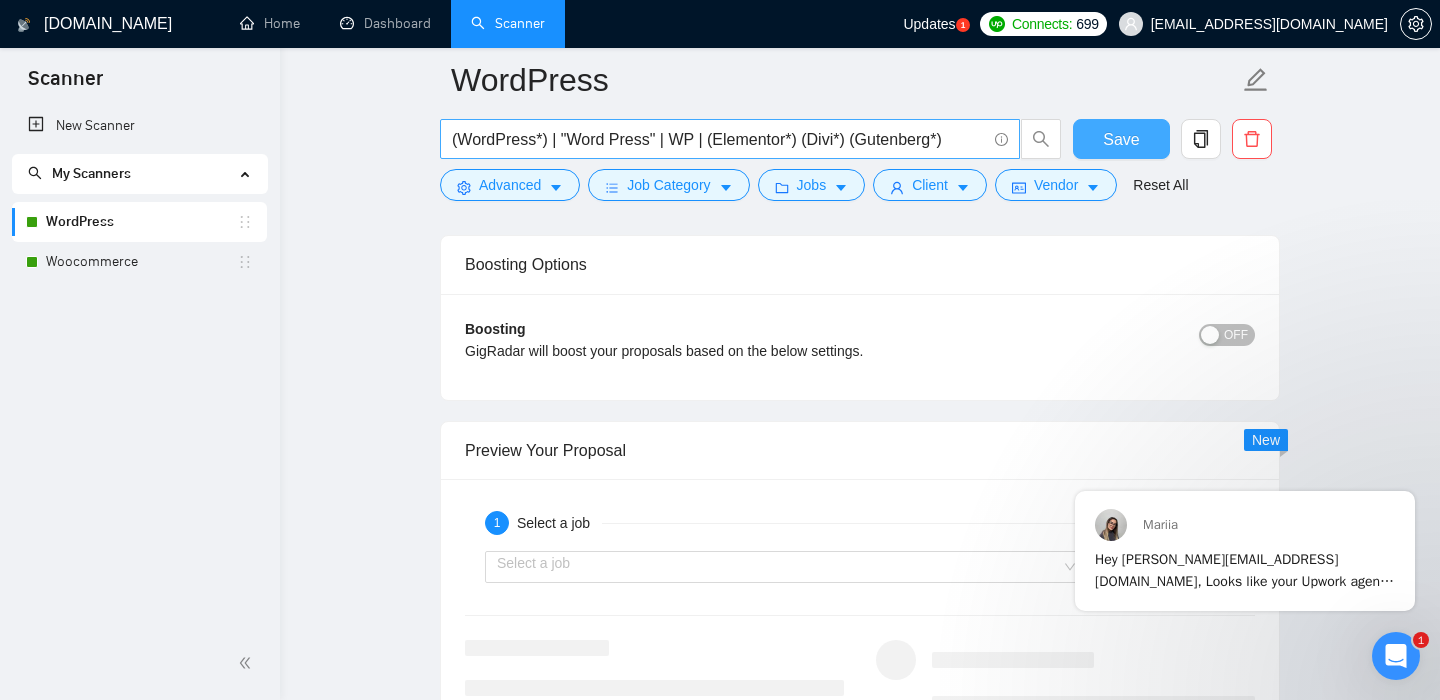 type 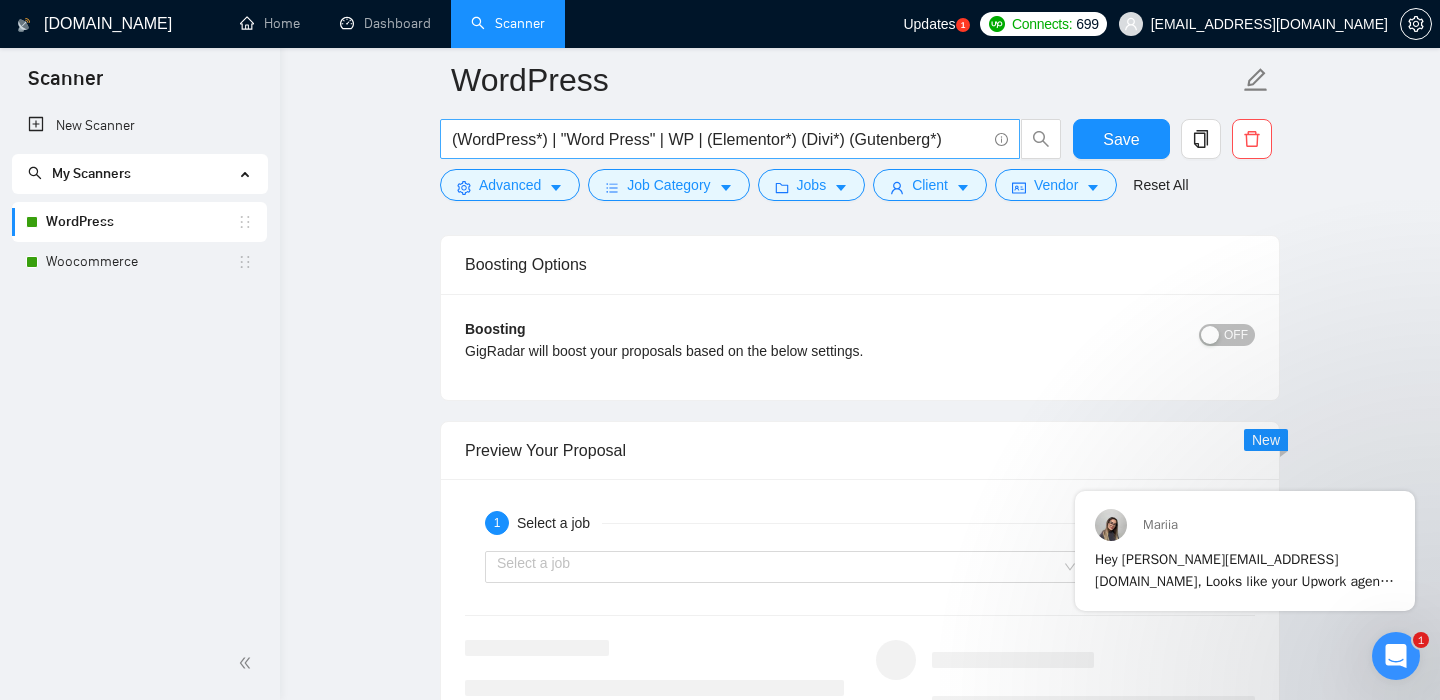 click on "(WordPress*) | "Word Press" | WP | (Elementor*) (Divi*) (Gutenberg*)" at bounding box center [719, 139] 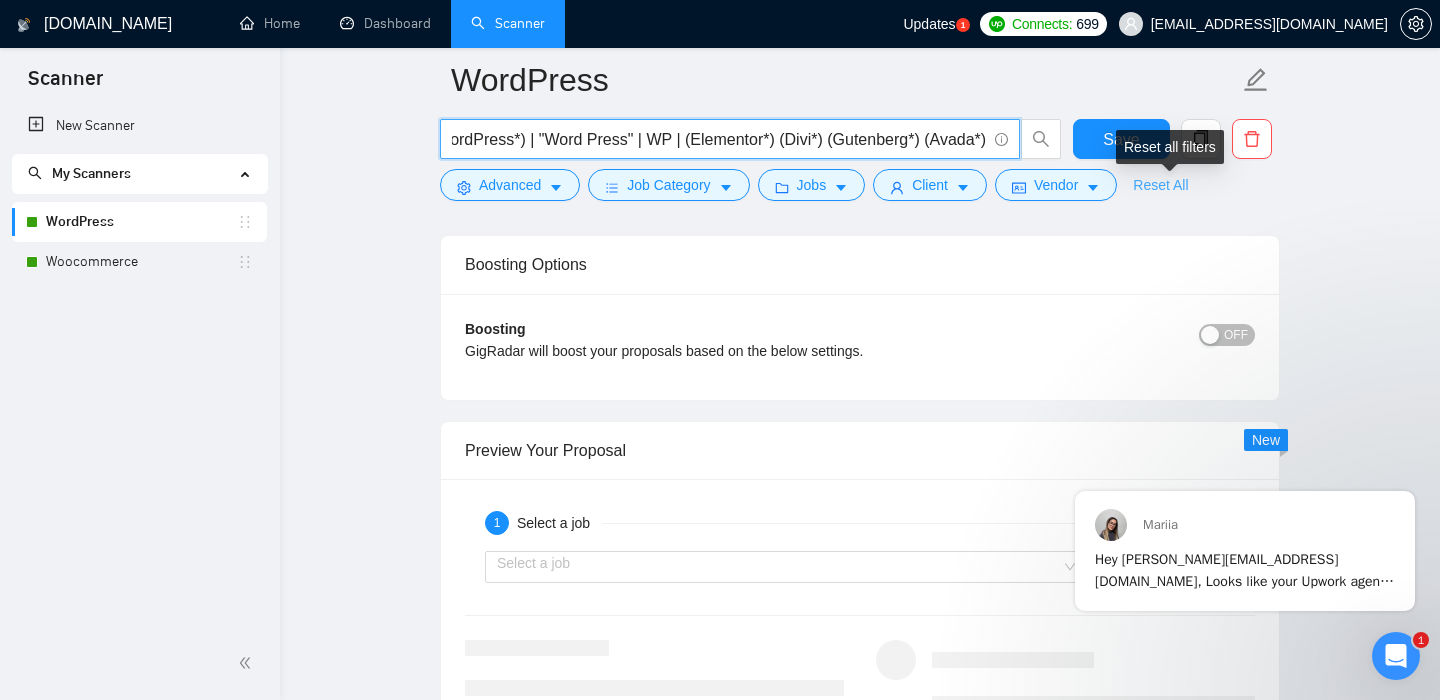 scroll, scrollTop: 0, scrollLeft: 32, axis: horizontal 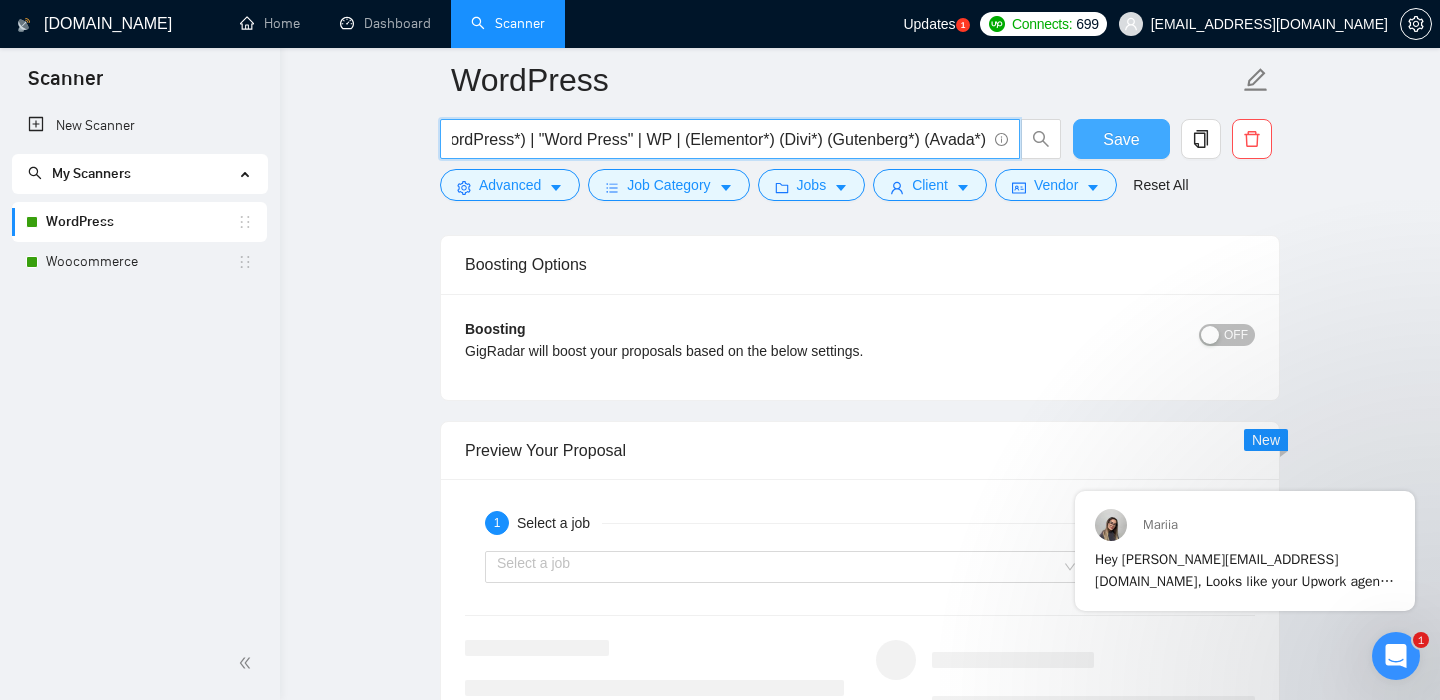 type on "(WordPress*) | "Word Press" | WP | (Elementor*) (Divi*) (Gutenberg*) (Avada*)" 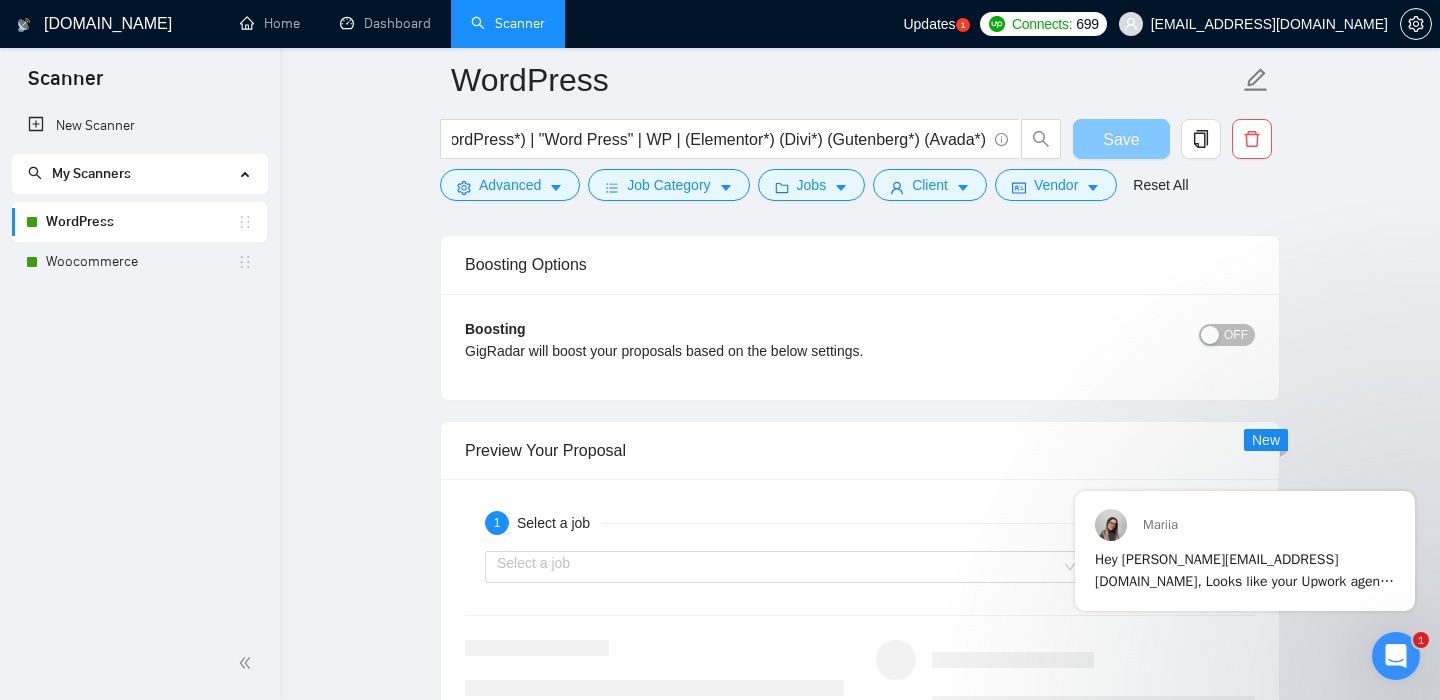 scroll, scrollTop: 0, scrollLeft: 0, axis: both 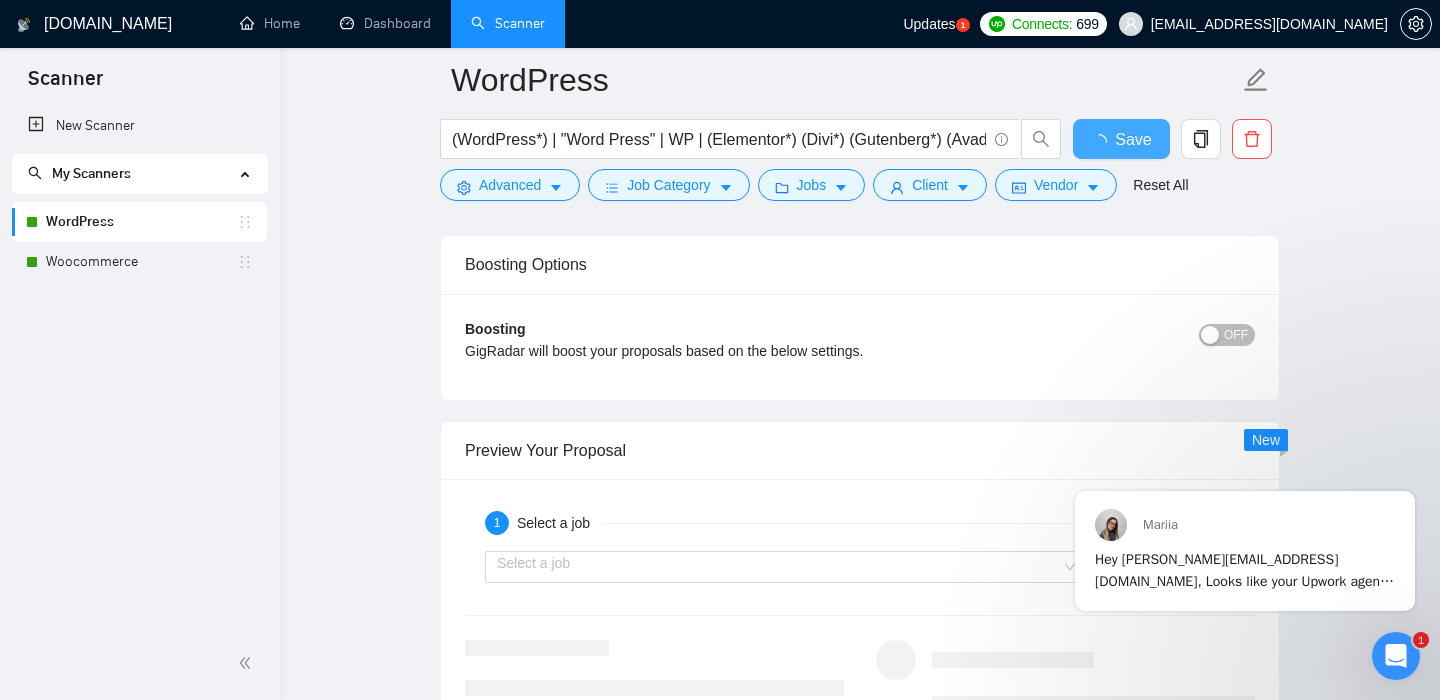 type 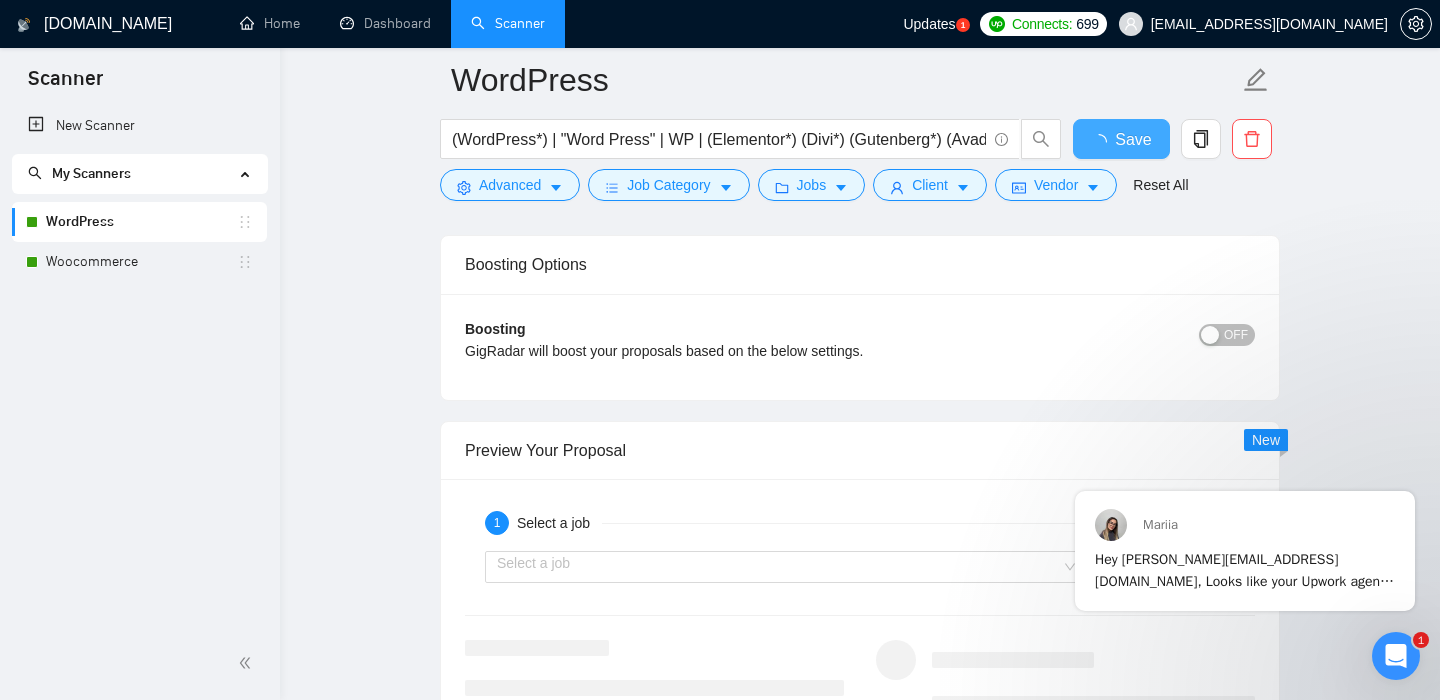 checkbox on "true" 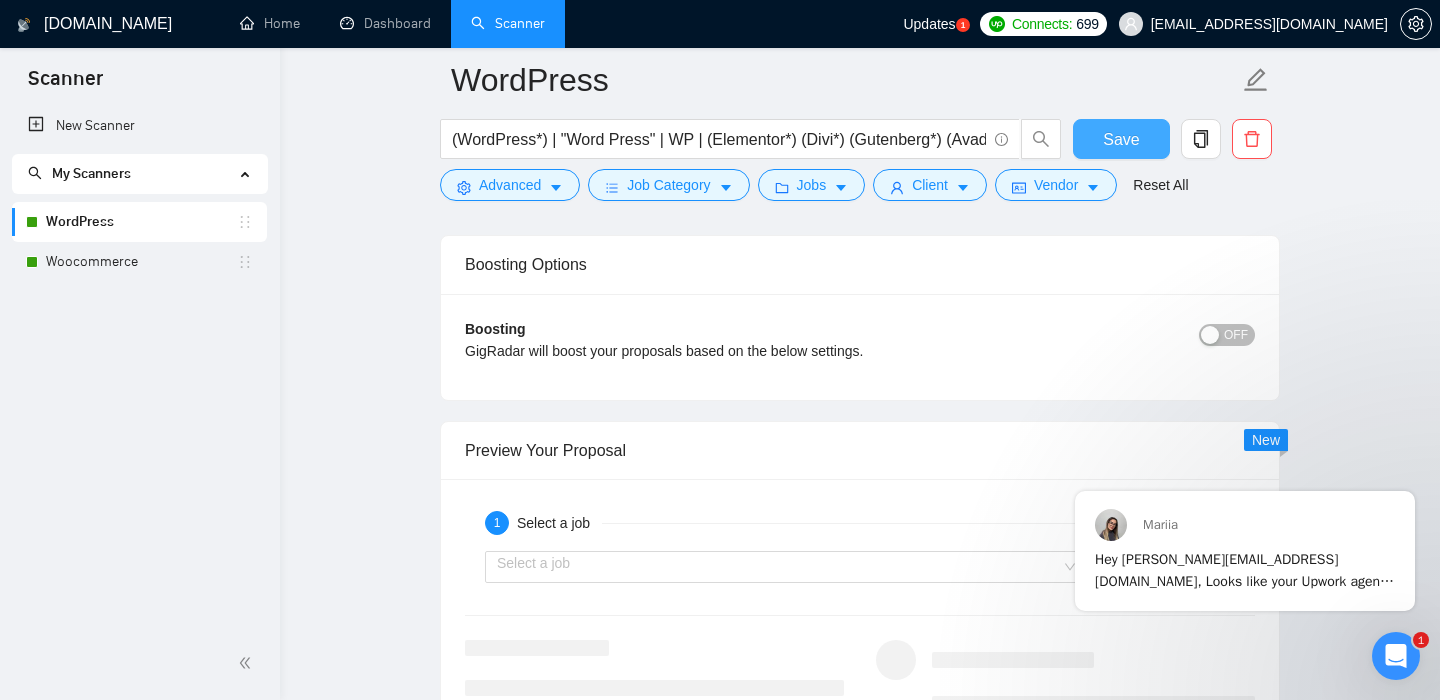 type 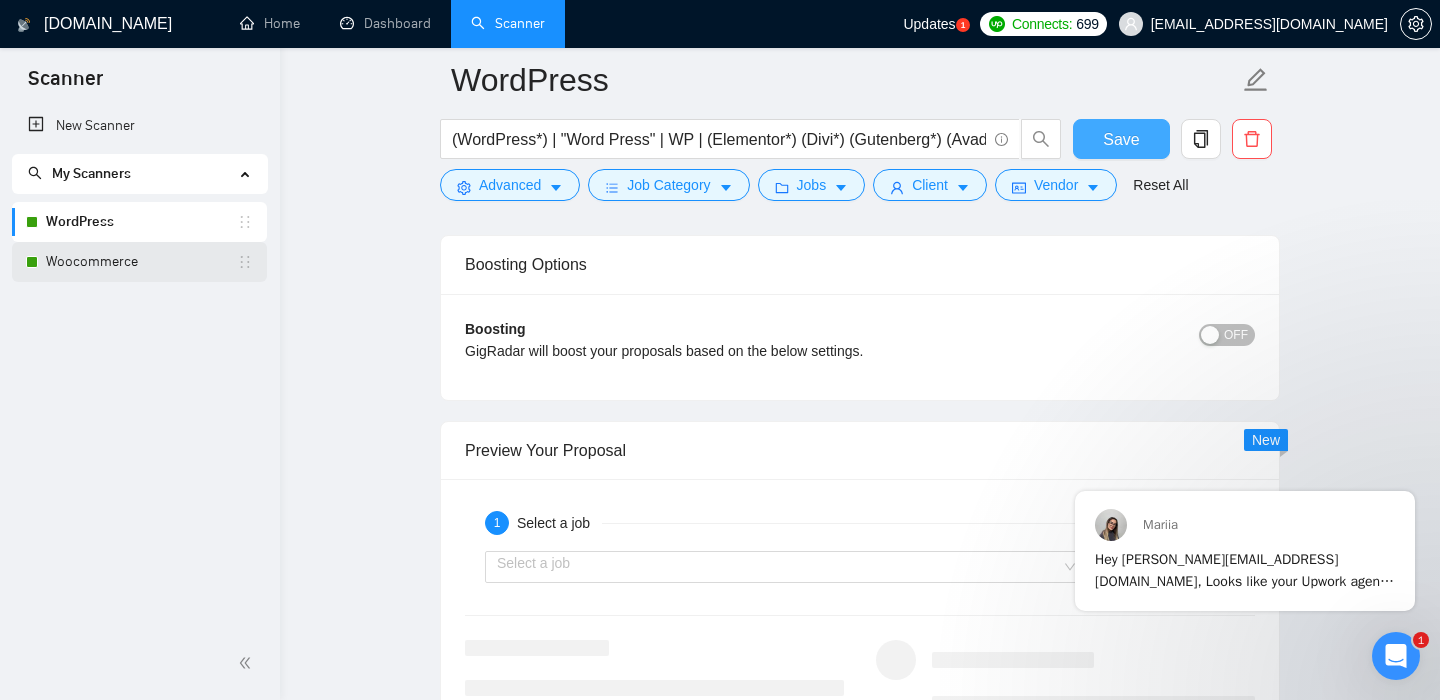 click on "Woocommerce" at bounding box center [141, 262] 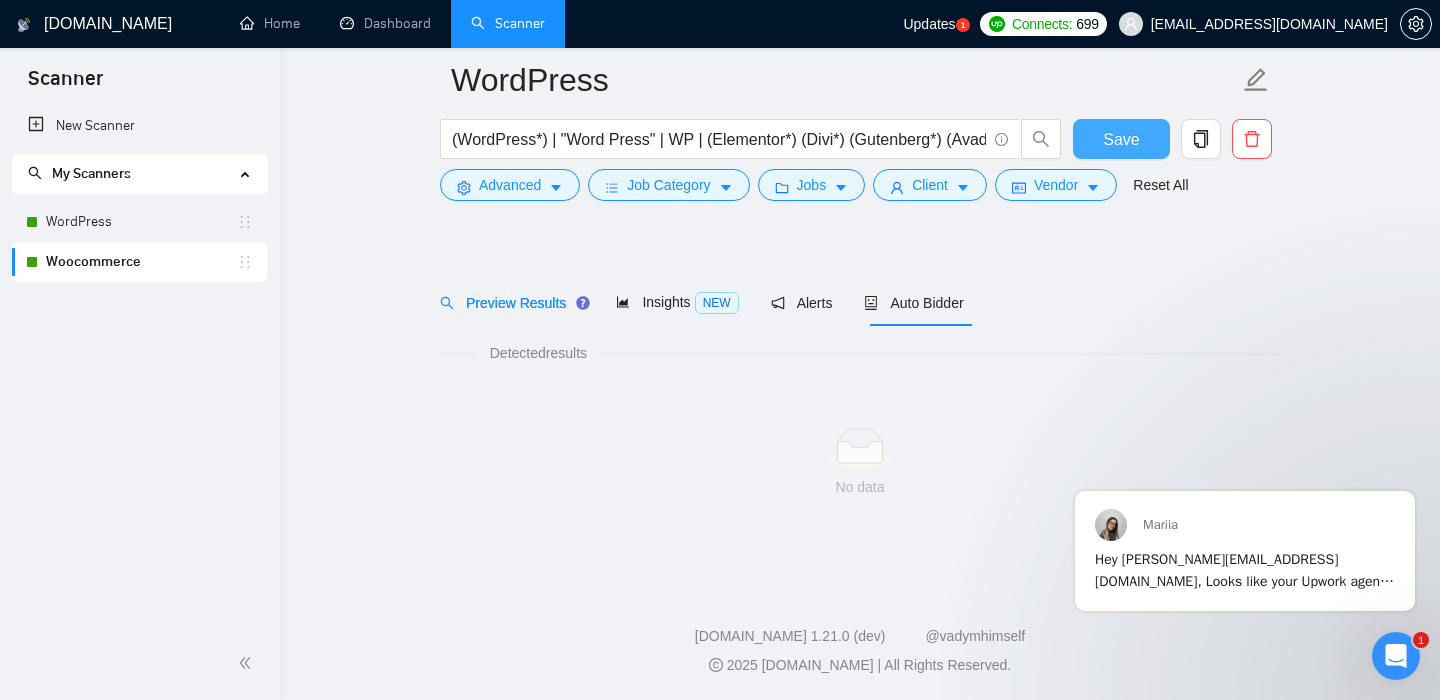 scroll, scrollTop: 30, scrollLeft: 0, axis: vertical 